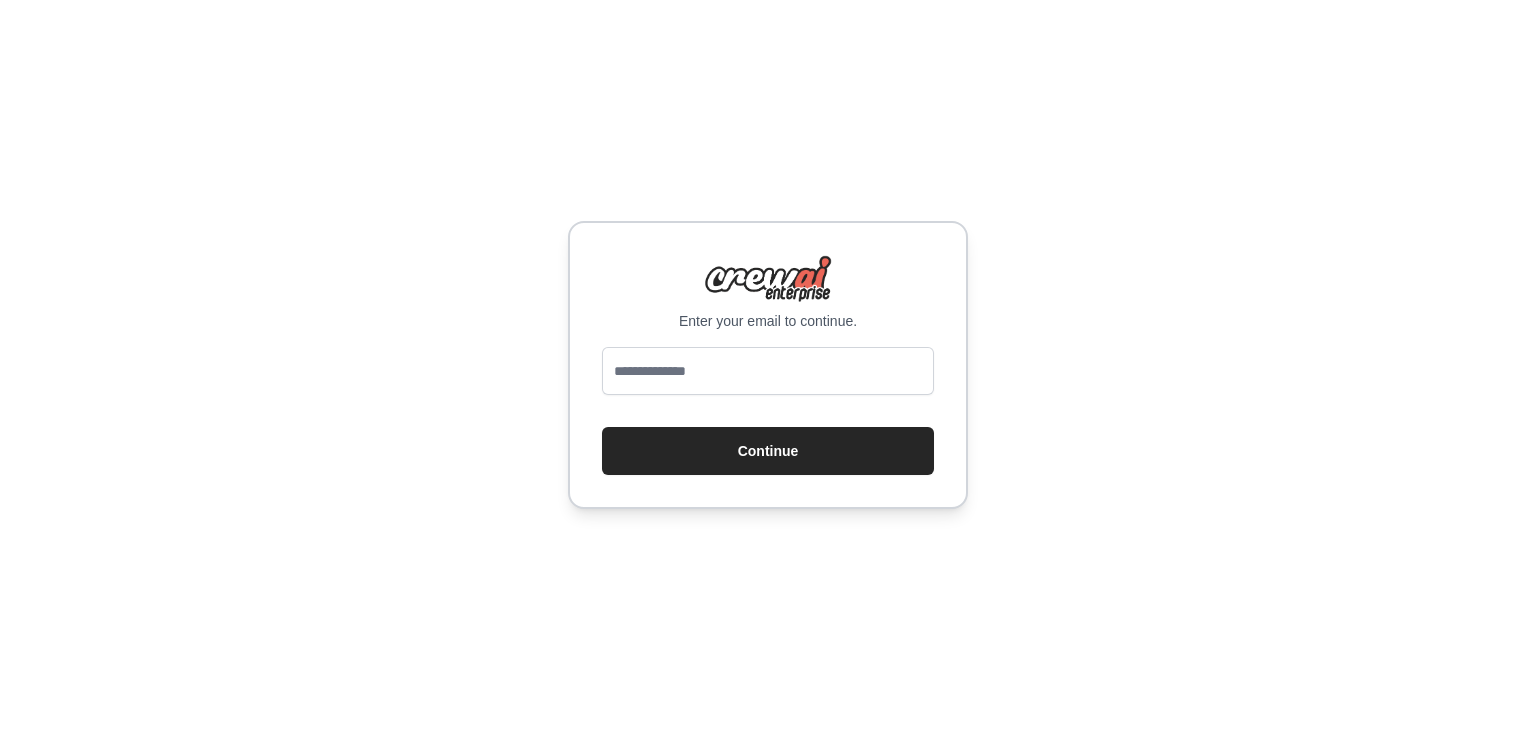 scroll, scrollTop: 0, scrollLeft: 0, axis: both 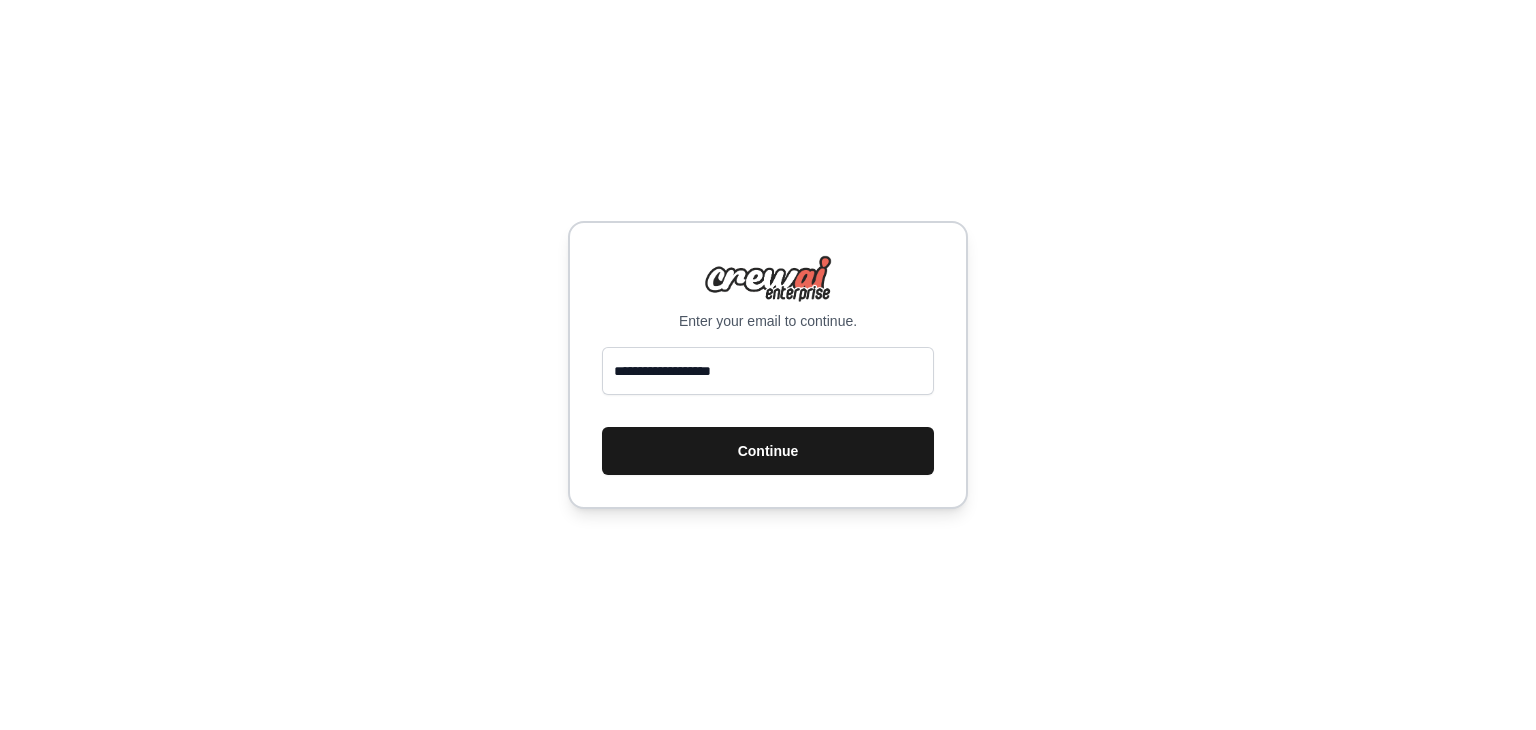 click on "Continue" at bounding box center (768, 451) 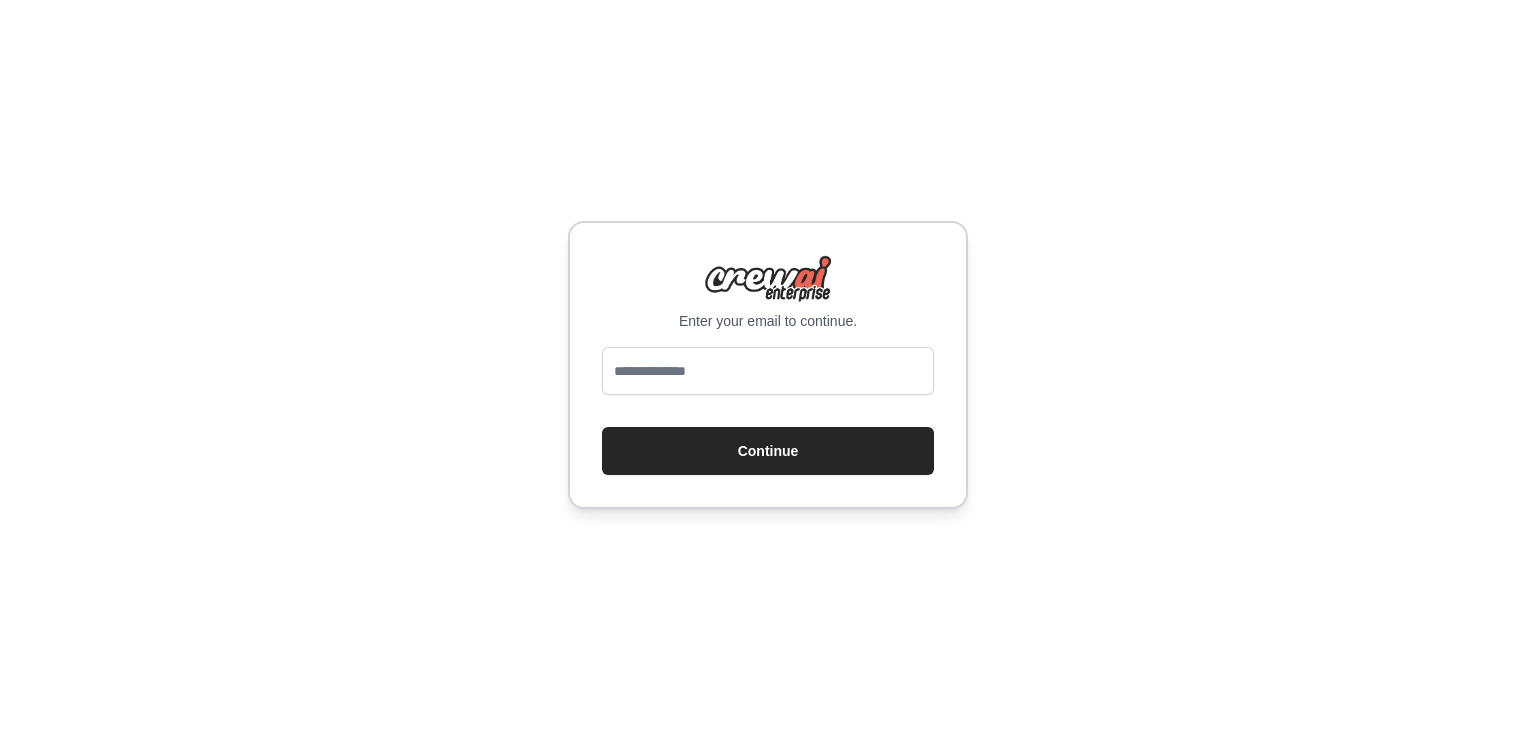 scroll, scrollTop: 0, scrollLeft: 0, axis: both 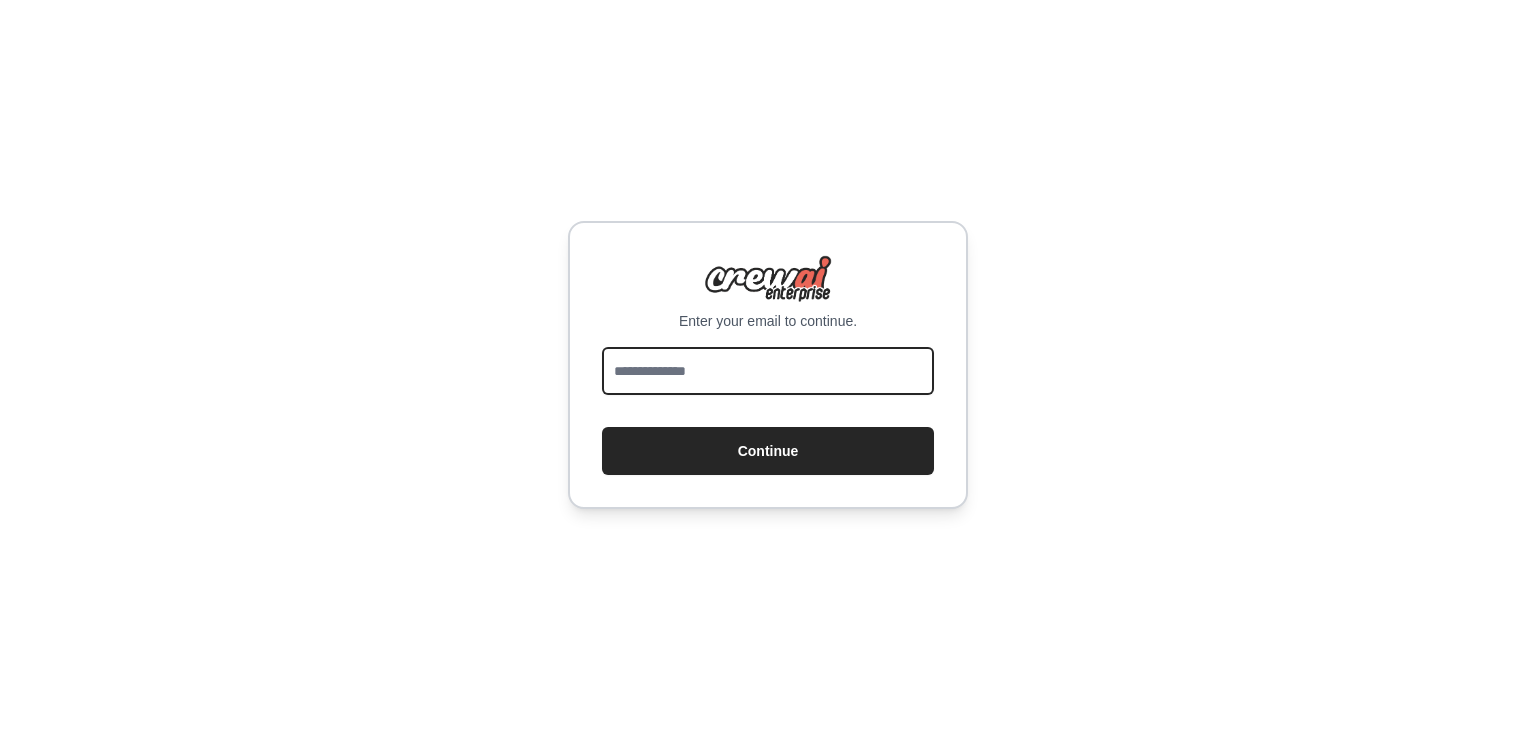 click at bounding box center [768, 371] 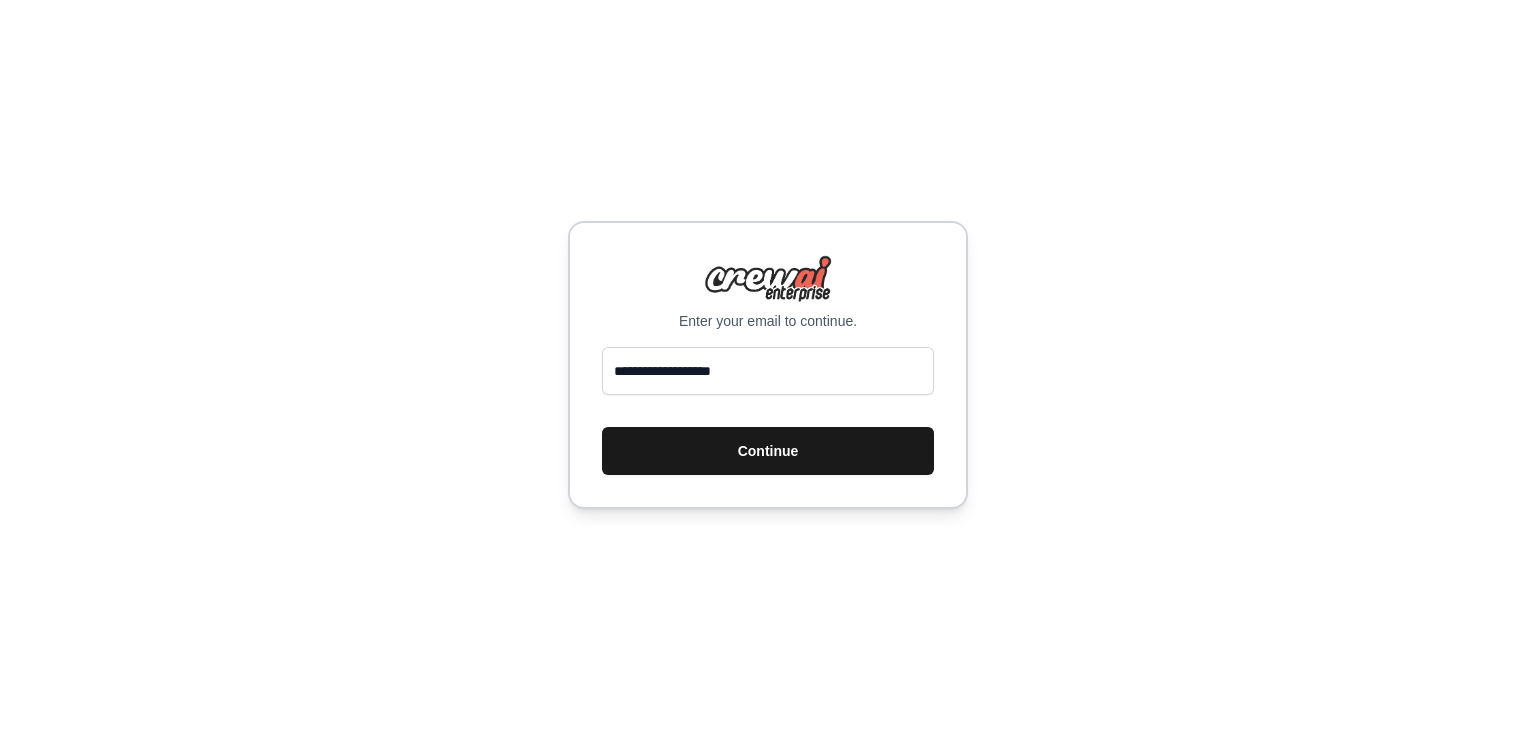 drag, startPoint x: 748, startPoint y: 462, endPoint x: 762, endPoint y: 455, distance: 15.652476 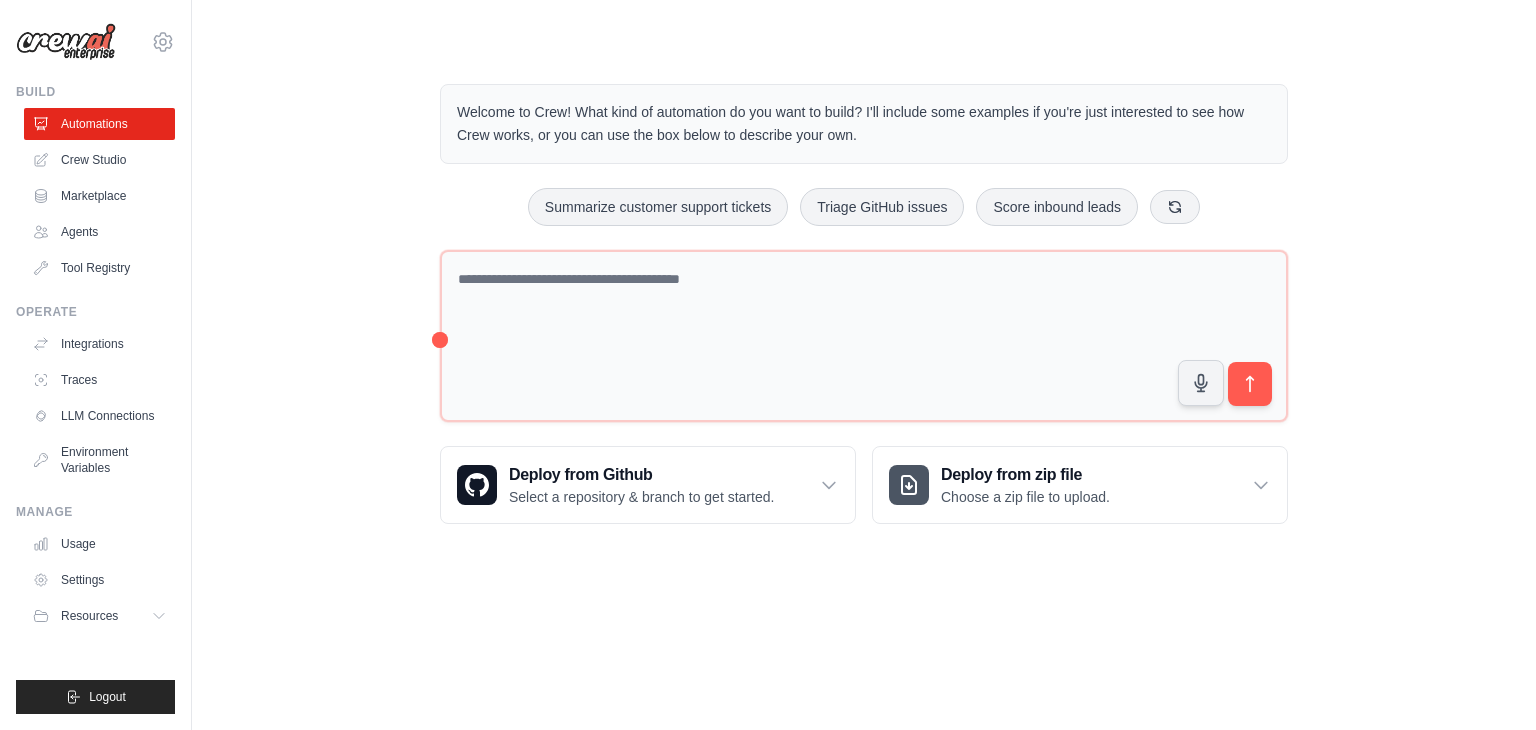 scroll, scrollTop: 0, scrollLeft: 0, axis: both 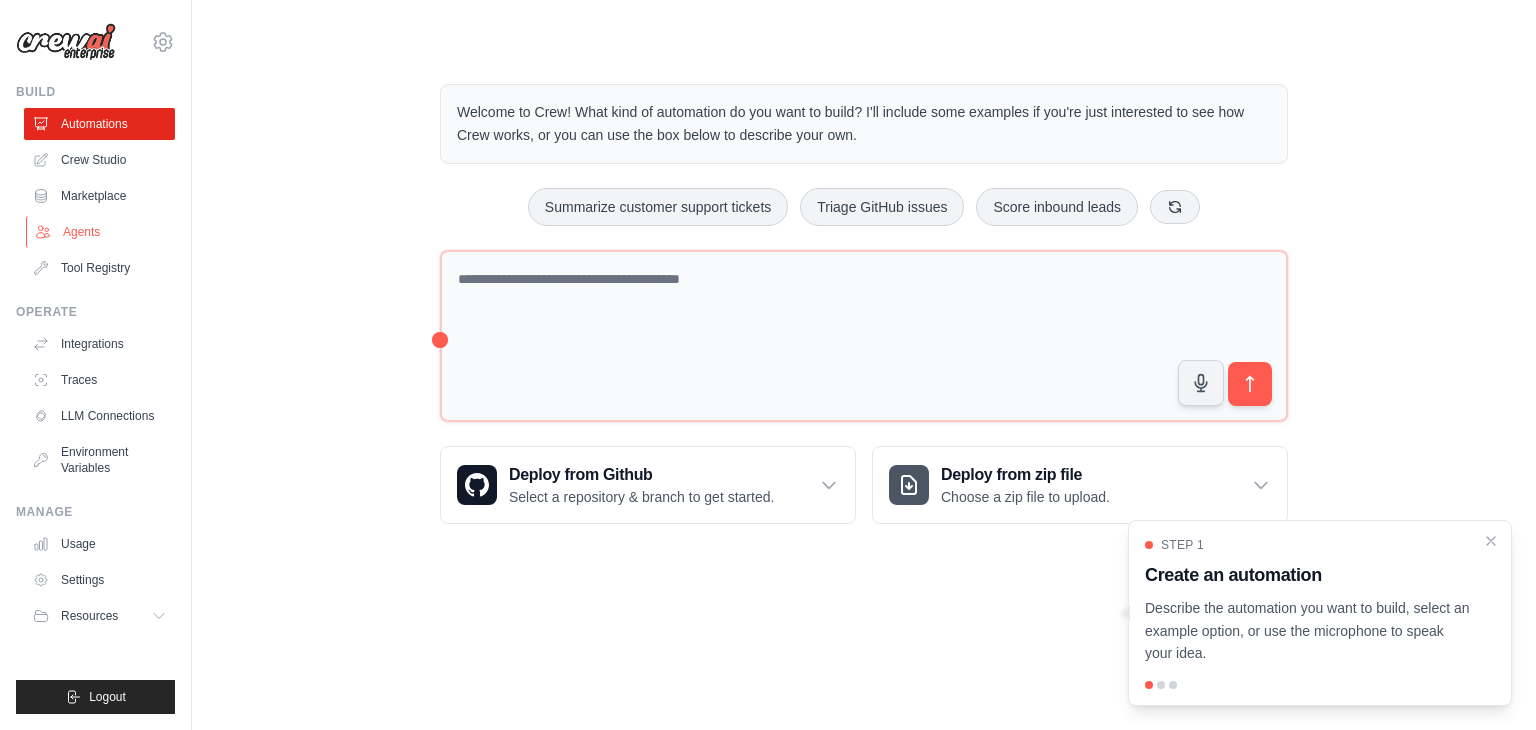 click on "Agents" at bounding box center (101, 232) 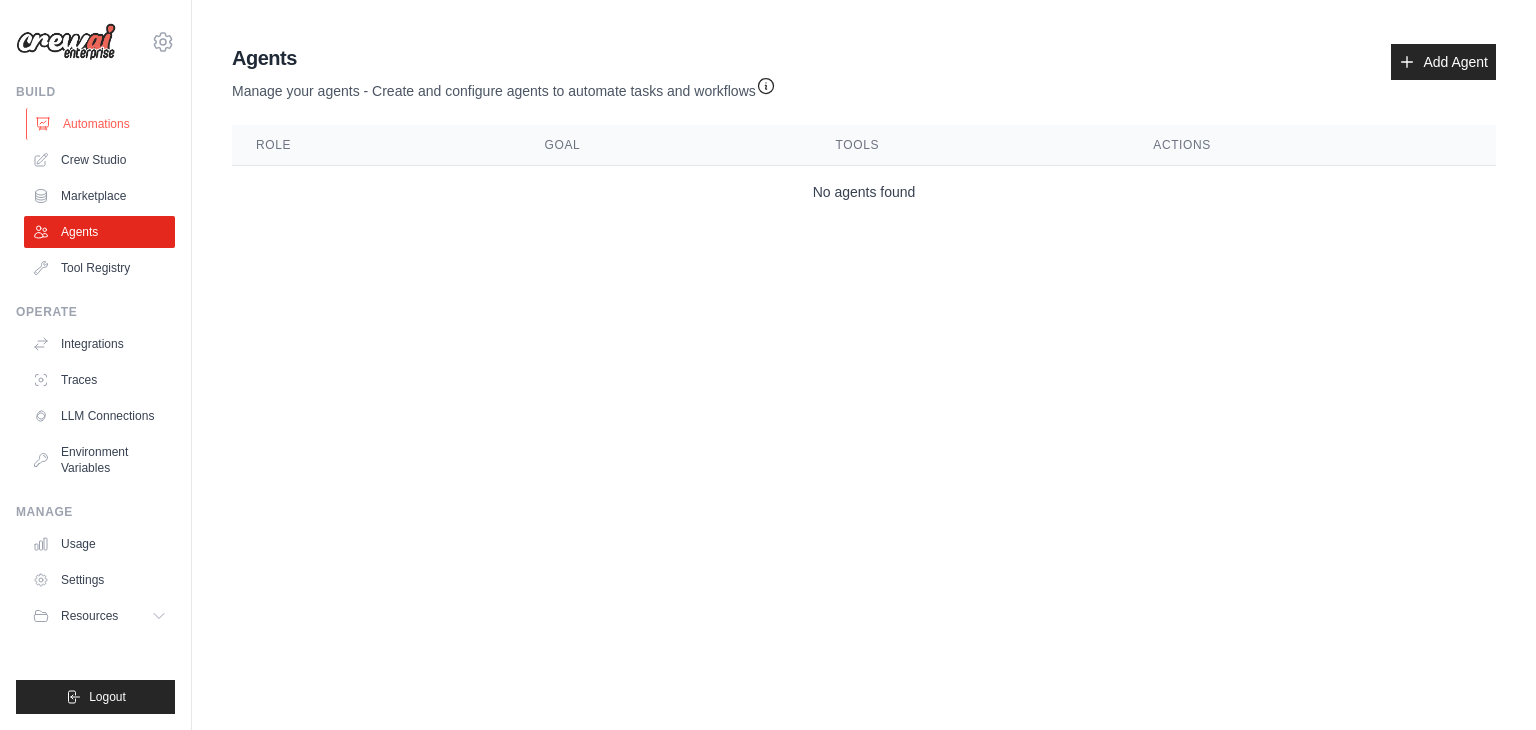 click on "Automations" at bounding box center (101, 124) 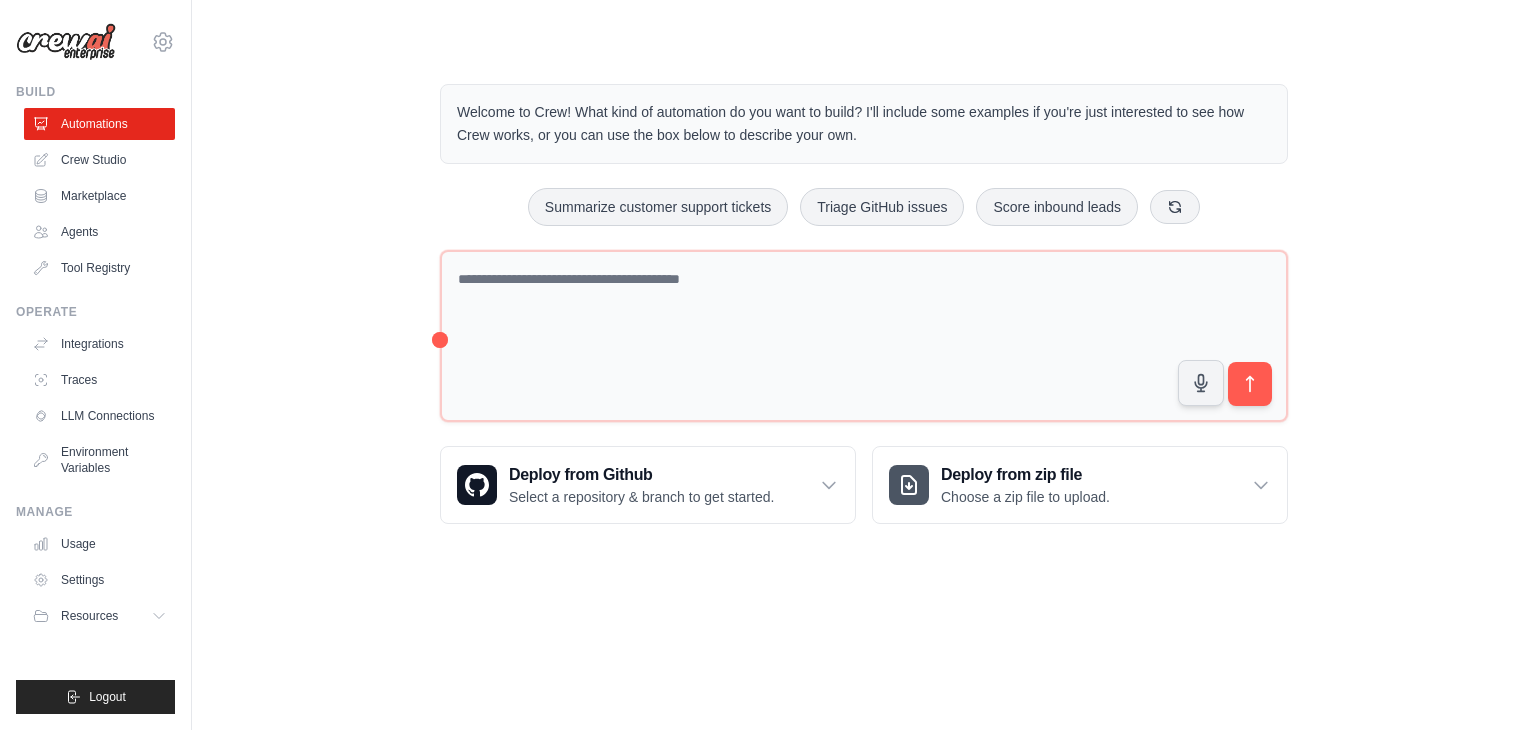 click on "Welcome to Crew! What kind of automation do you want to build?
I'll include some examples if you're just interested to see how
Crew works, or you can use the box below to describe your own.
Summarize customer support tickets
Triage GitHub issues
Score inbound leads" at bounding box center (864, 304) 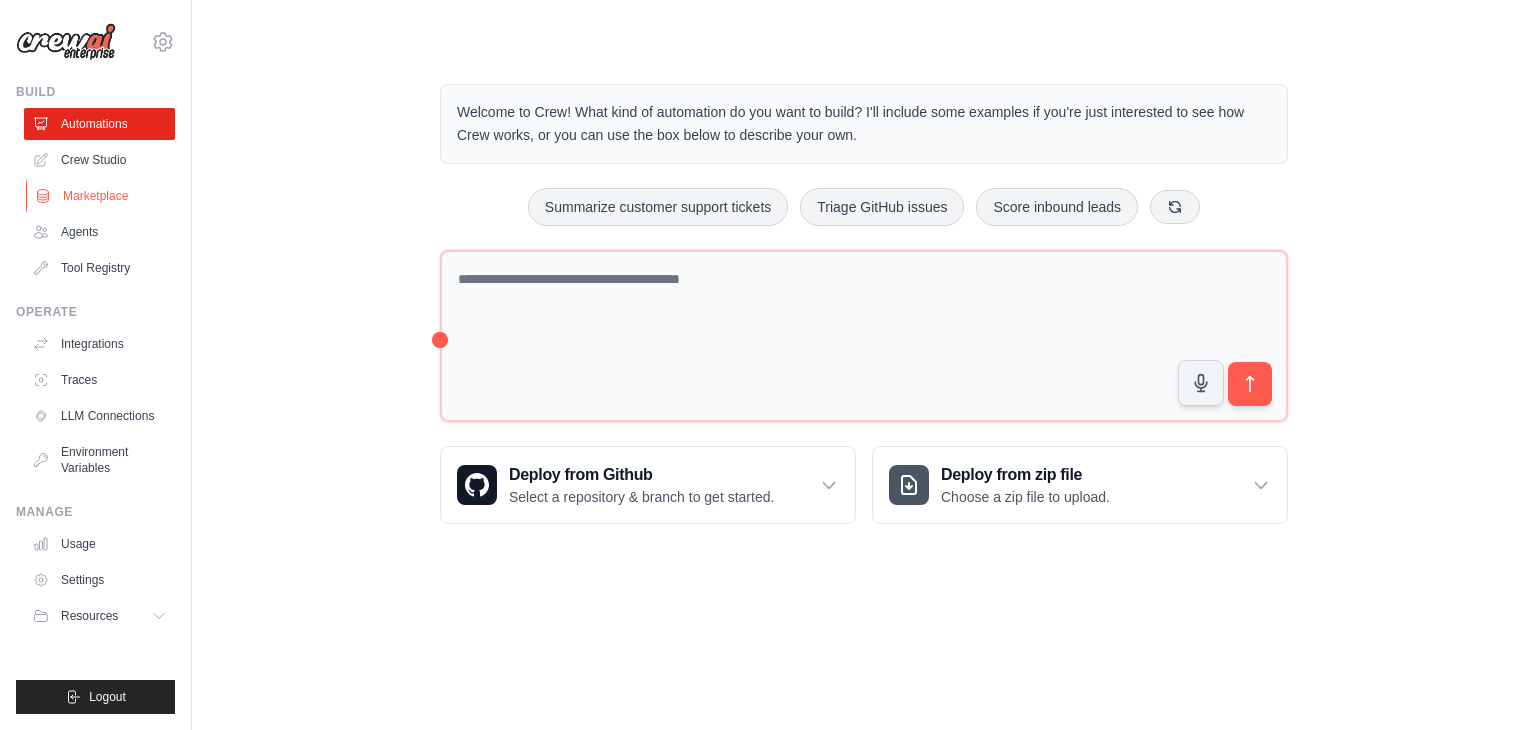 click on "Marketplace" at bounding box center [101, 196] 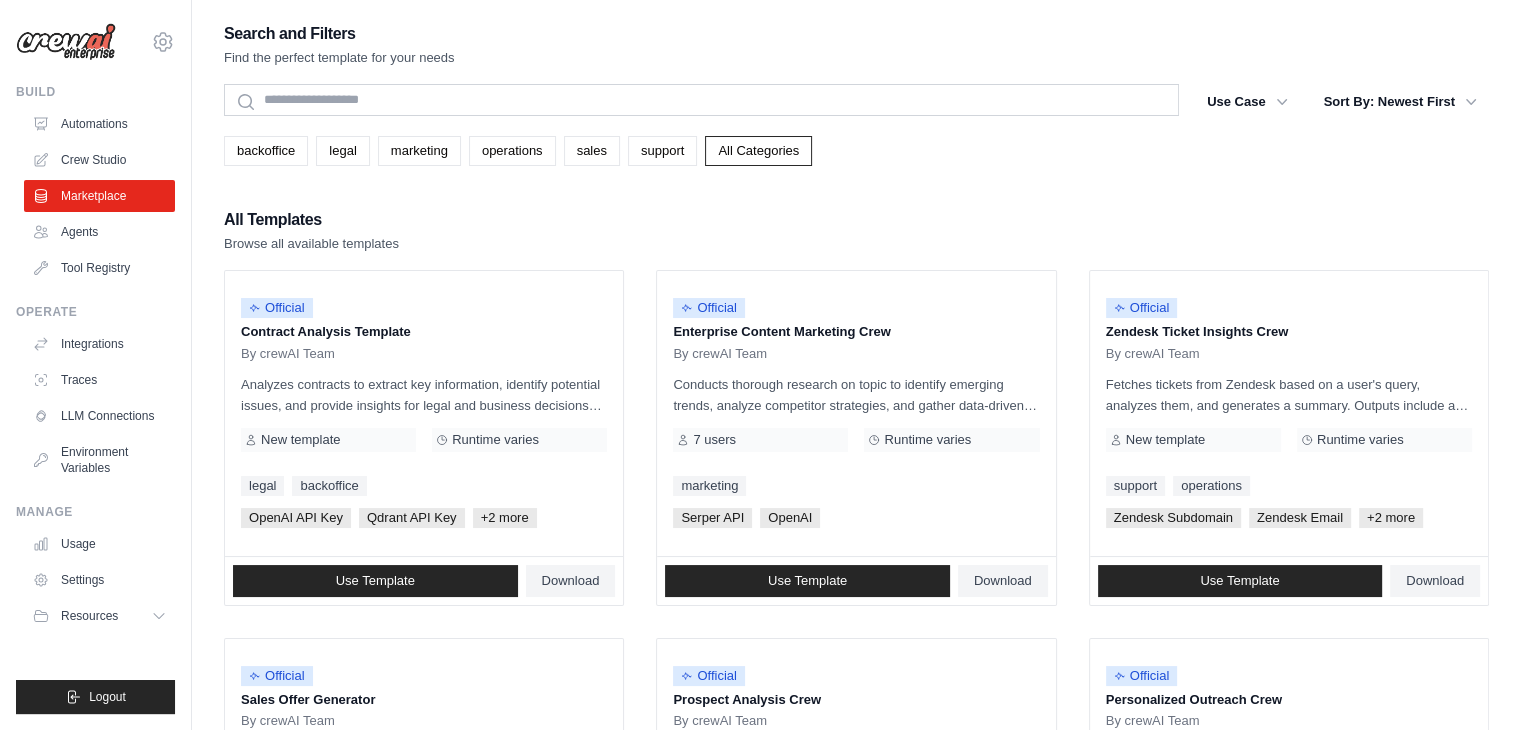 click on "All Templates
Browse all available templates" at bounding box center [856, 230] 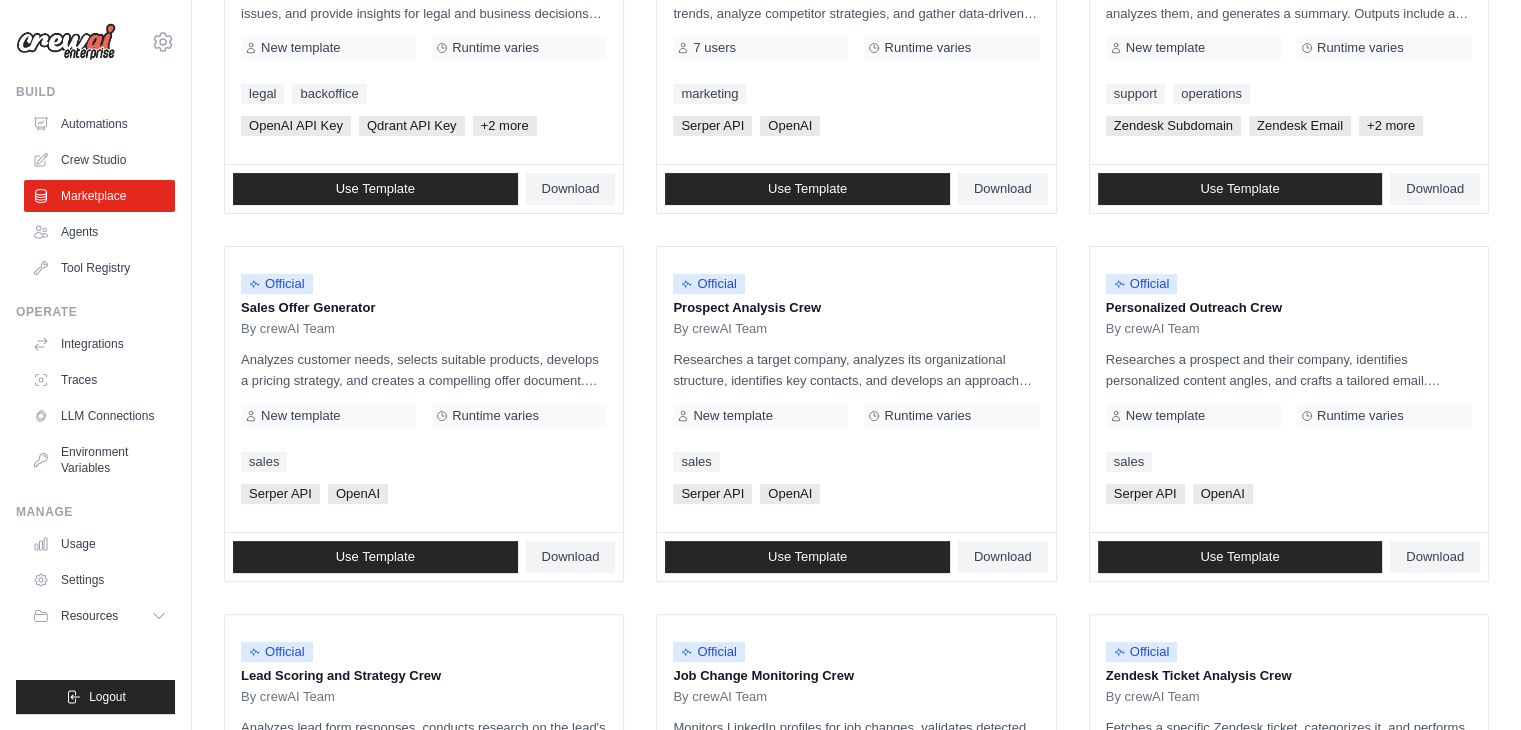 scroll, scrollTop: 500, scrollLeft: 0, axis: vertical 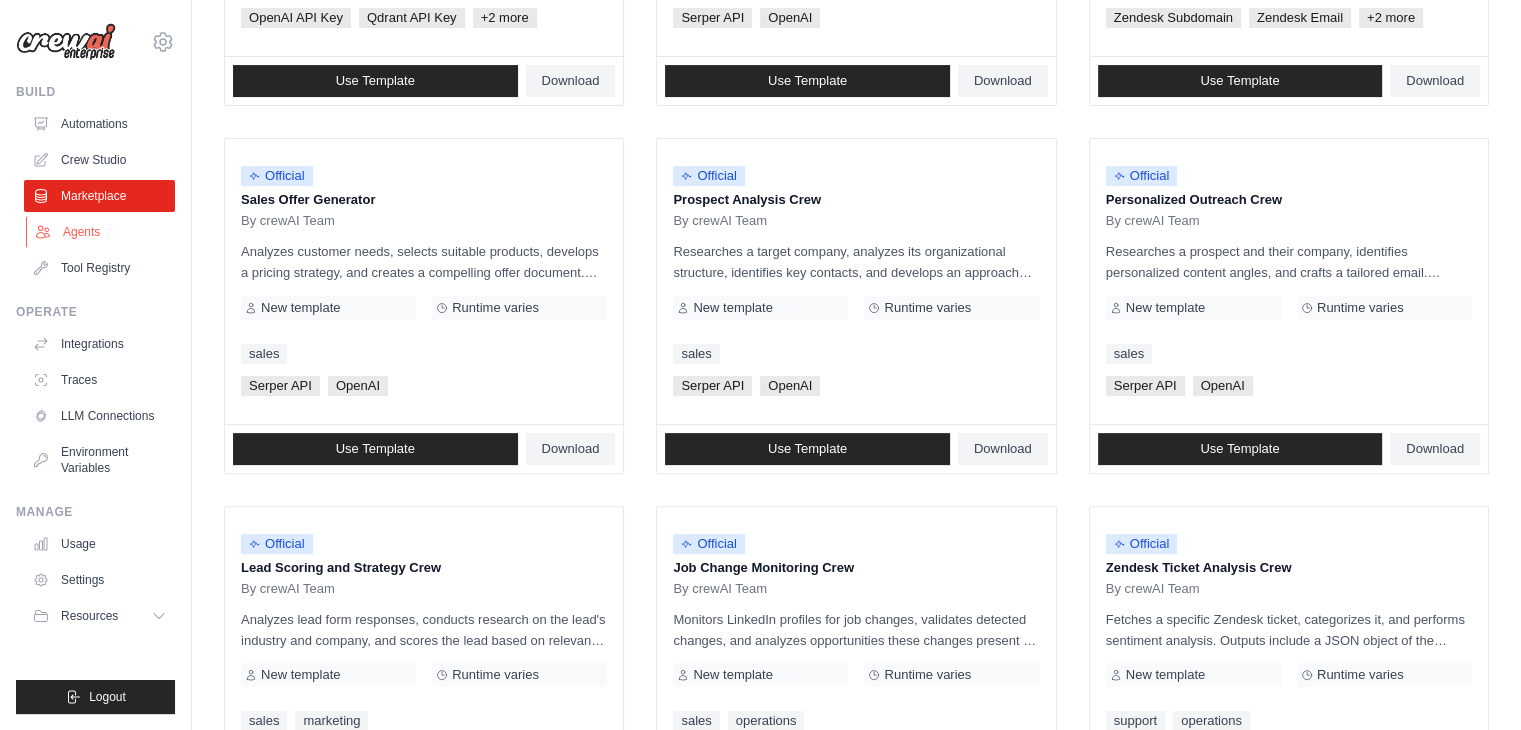 click on "Agents" at bounding box center [101, 232] 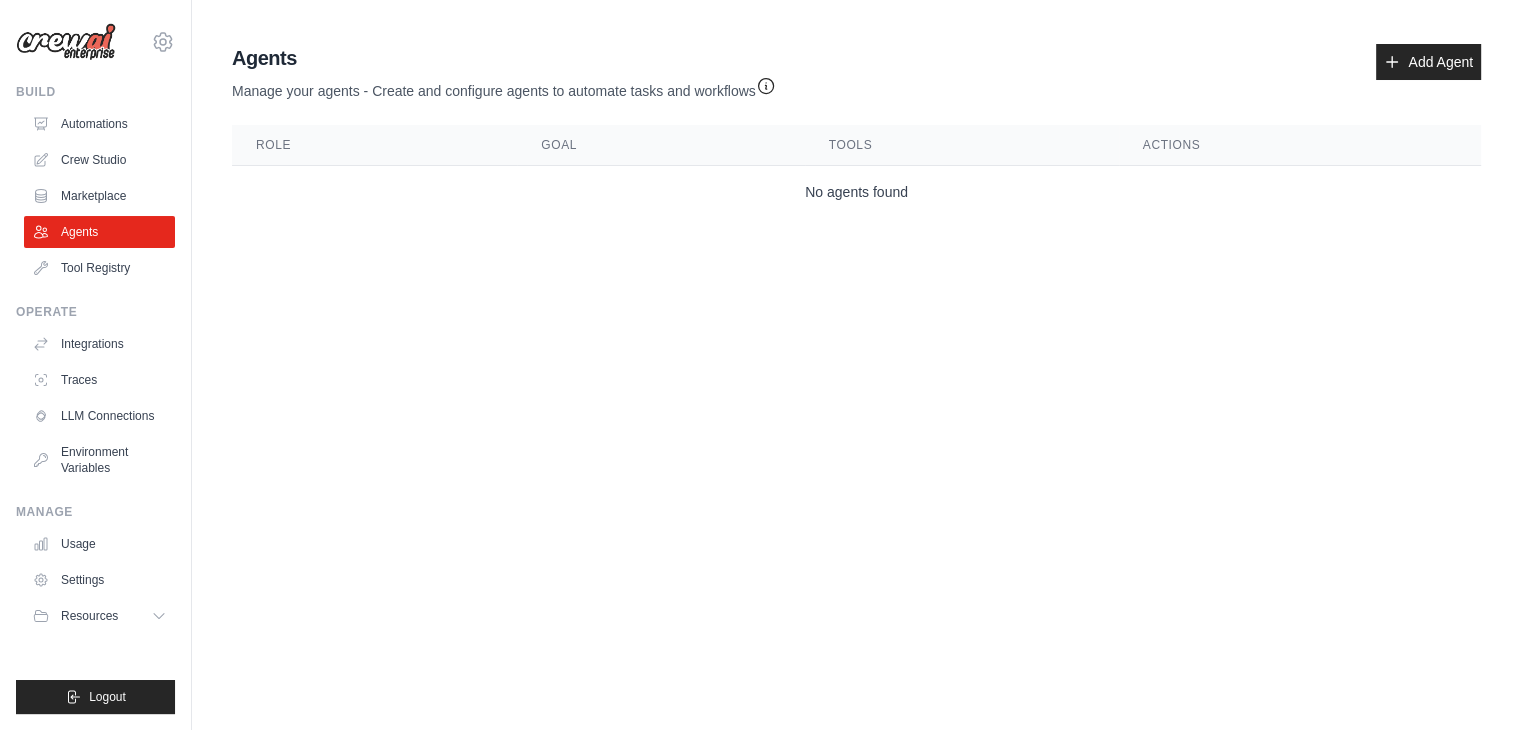 scroll, scrollTop: 0, scrollLeft: 0, axis: both 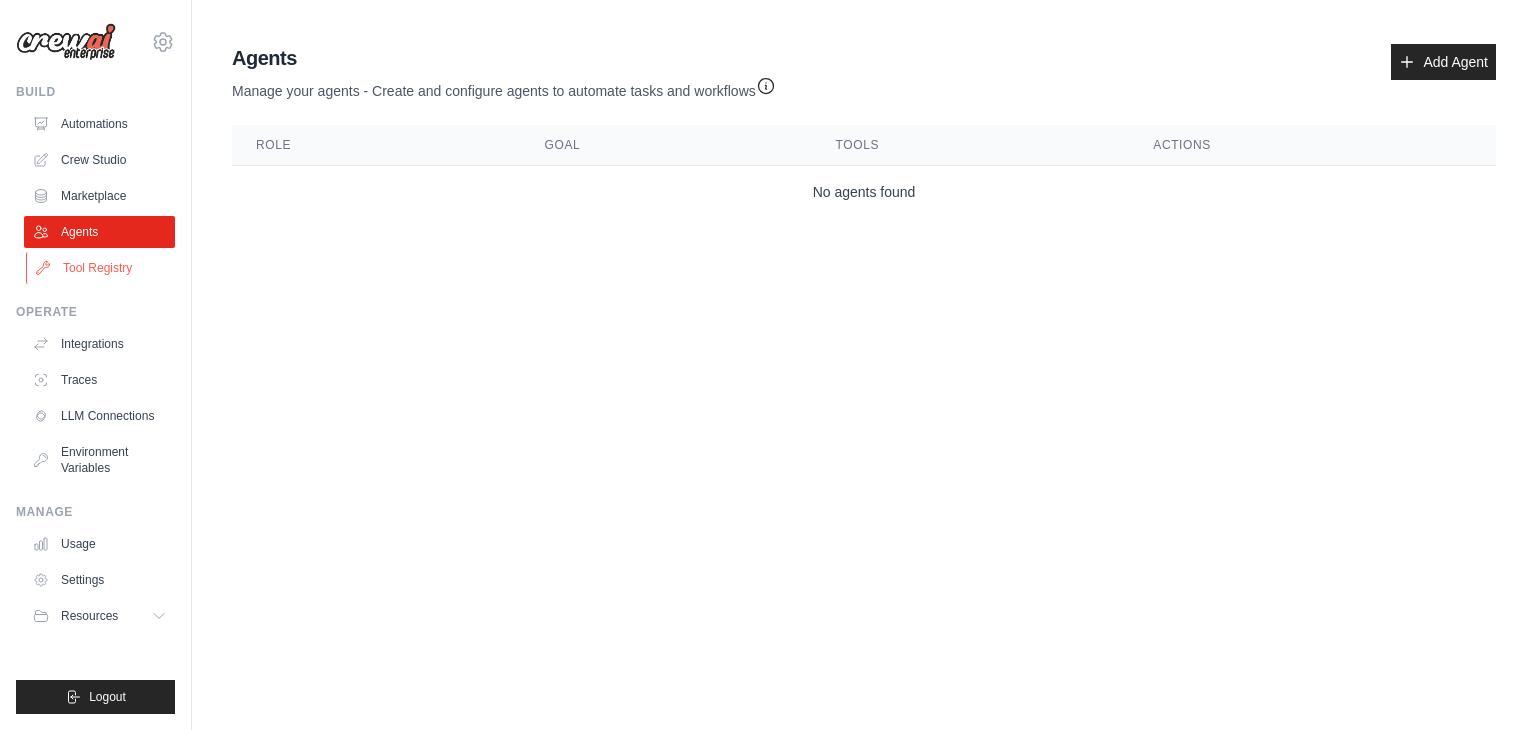 click on "Tool Registry" at bounding box center (101, 268) 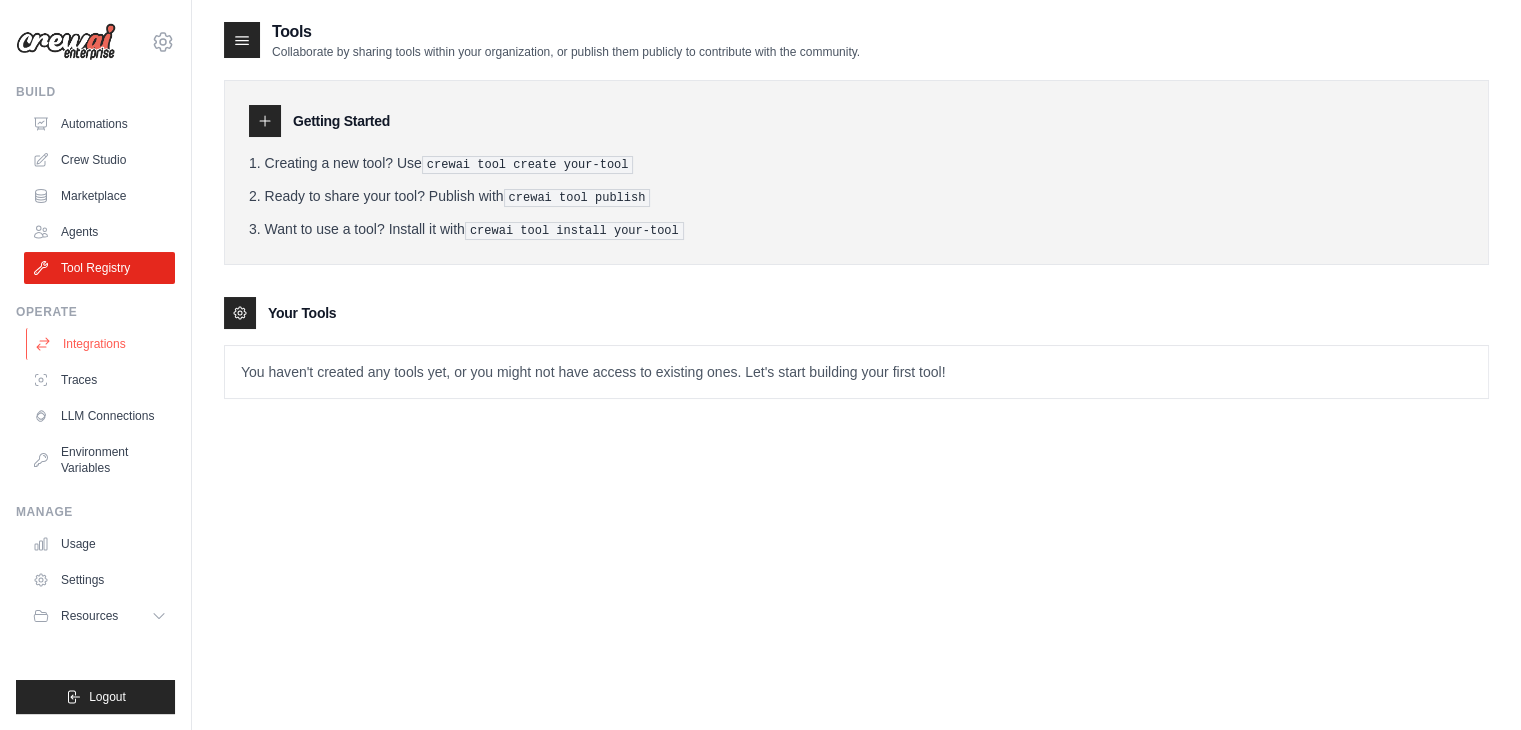click on "Integrations" at bounding box center [101, 344] 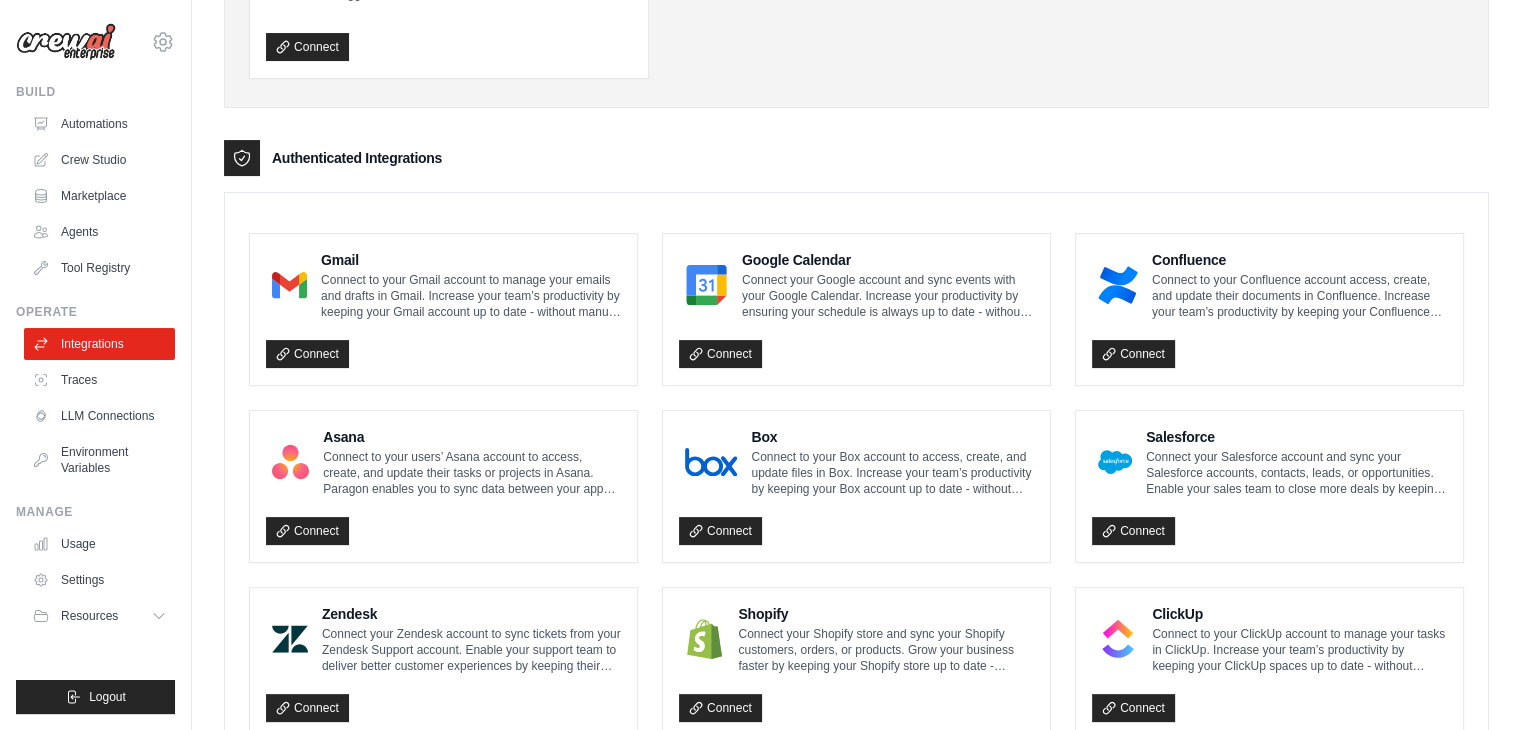 scroll, scrollTop: 400, scrollLeft: 0, axis: vertical 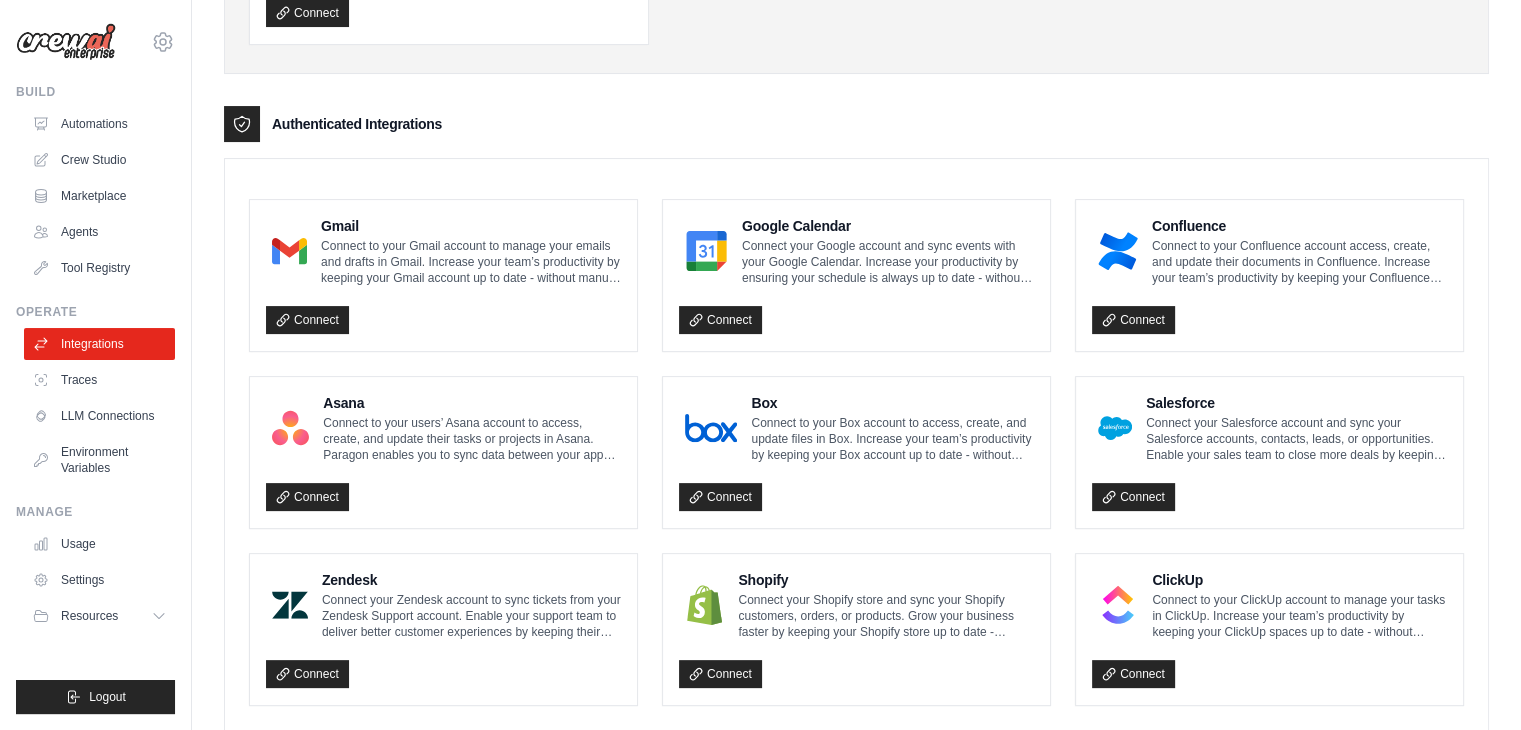 click on "Authenticated Integrations" at bounding box center (357, 124) 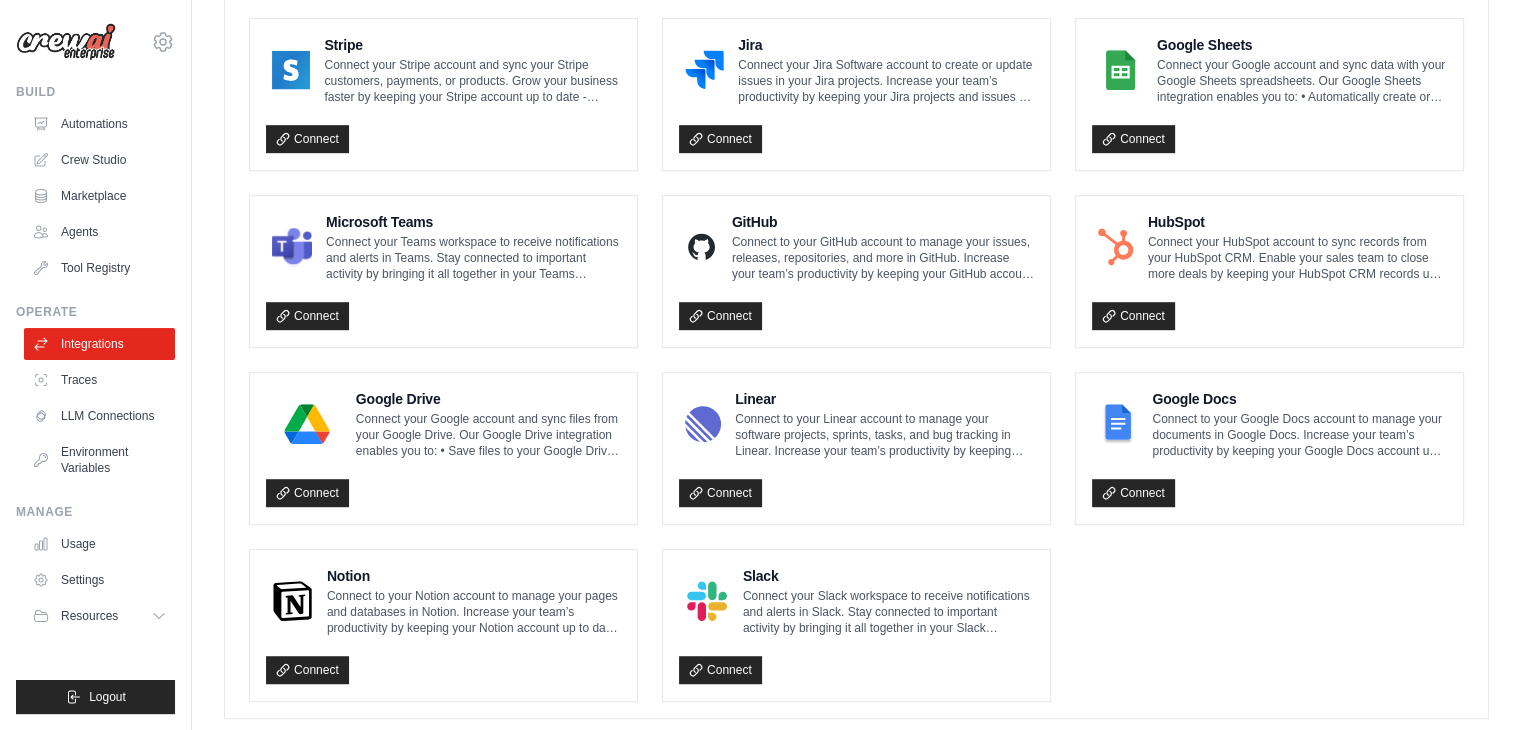 scroll, scrollTop: 1147, scrollLeft: 0, axis: vertical 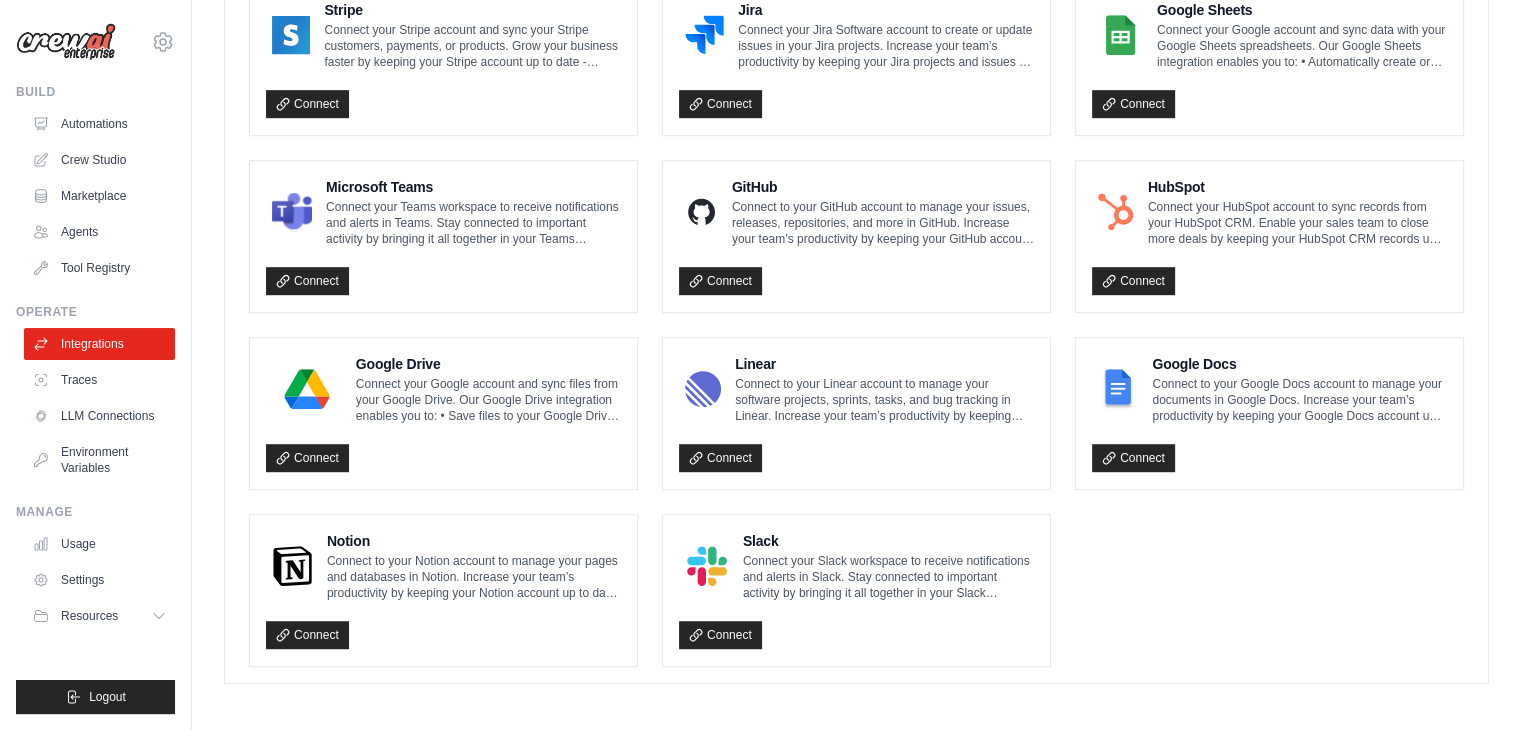 click on "Connect your Slack workspace to receive notifications and alerts in Slack. Stay connected to important activity by bringing it all together in your Slack workspace.
Our Slack integration enables you to:
• Receive alerts and notifications in your Slack workspace
• Notify or DM specific team members based on certain activity" at bounding box center (888, 577) 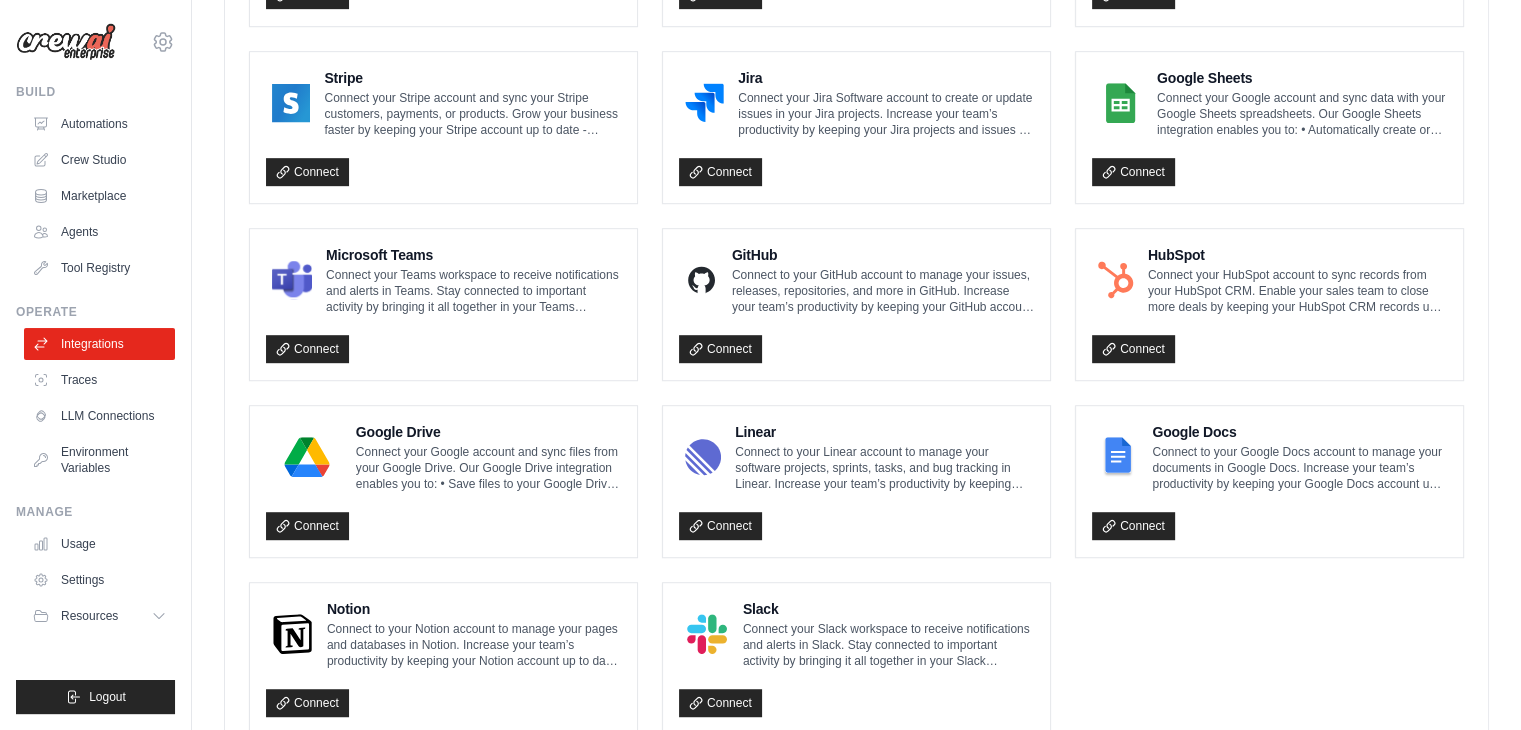 scroll, scrollTop: 1047, scrollLeft: 0, axis: vertical 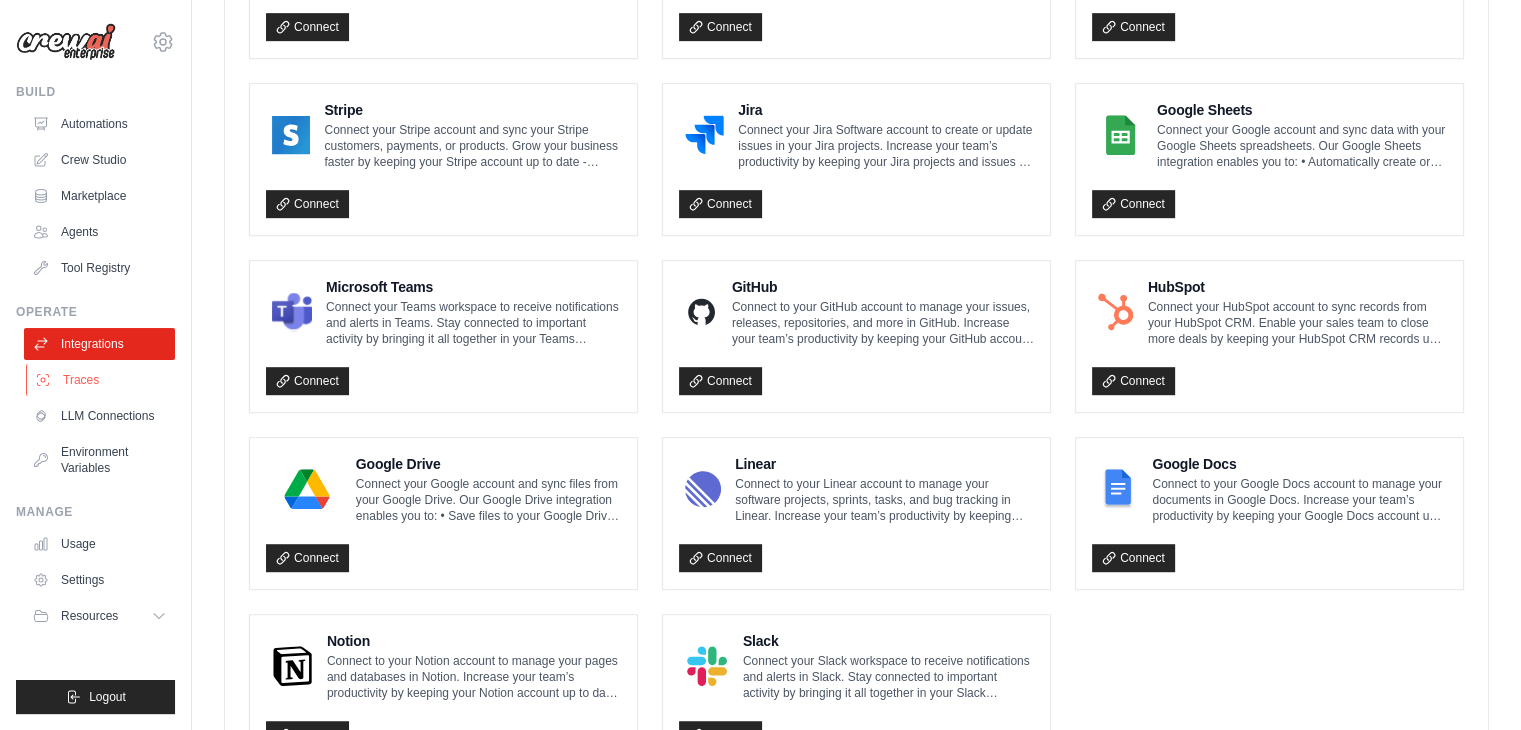 click on "Traces" at bounding box center (101, 380) 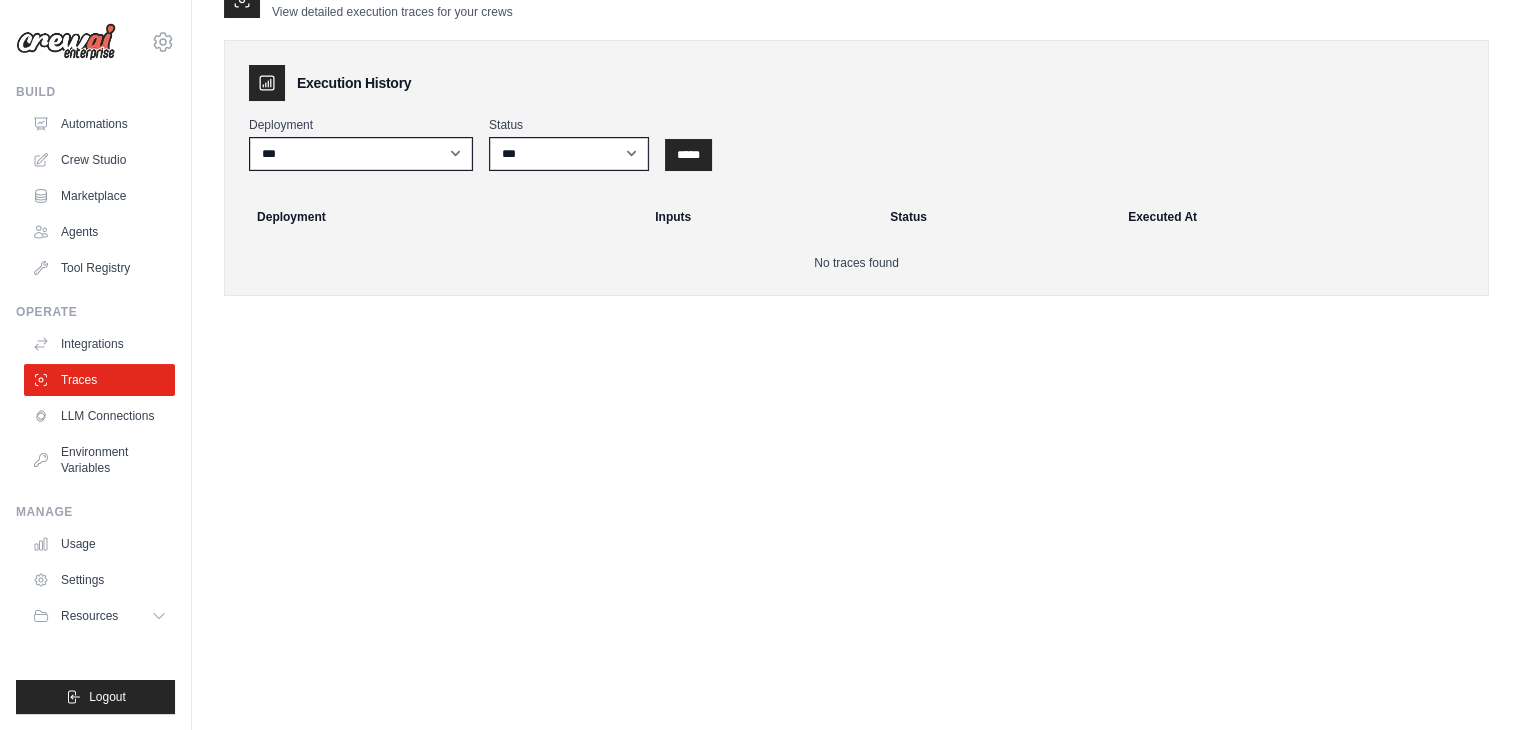 scroll, scrollTop: 0, scrollLeft: 0, axis: both 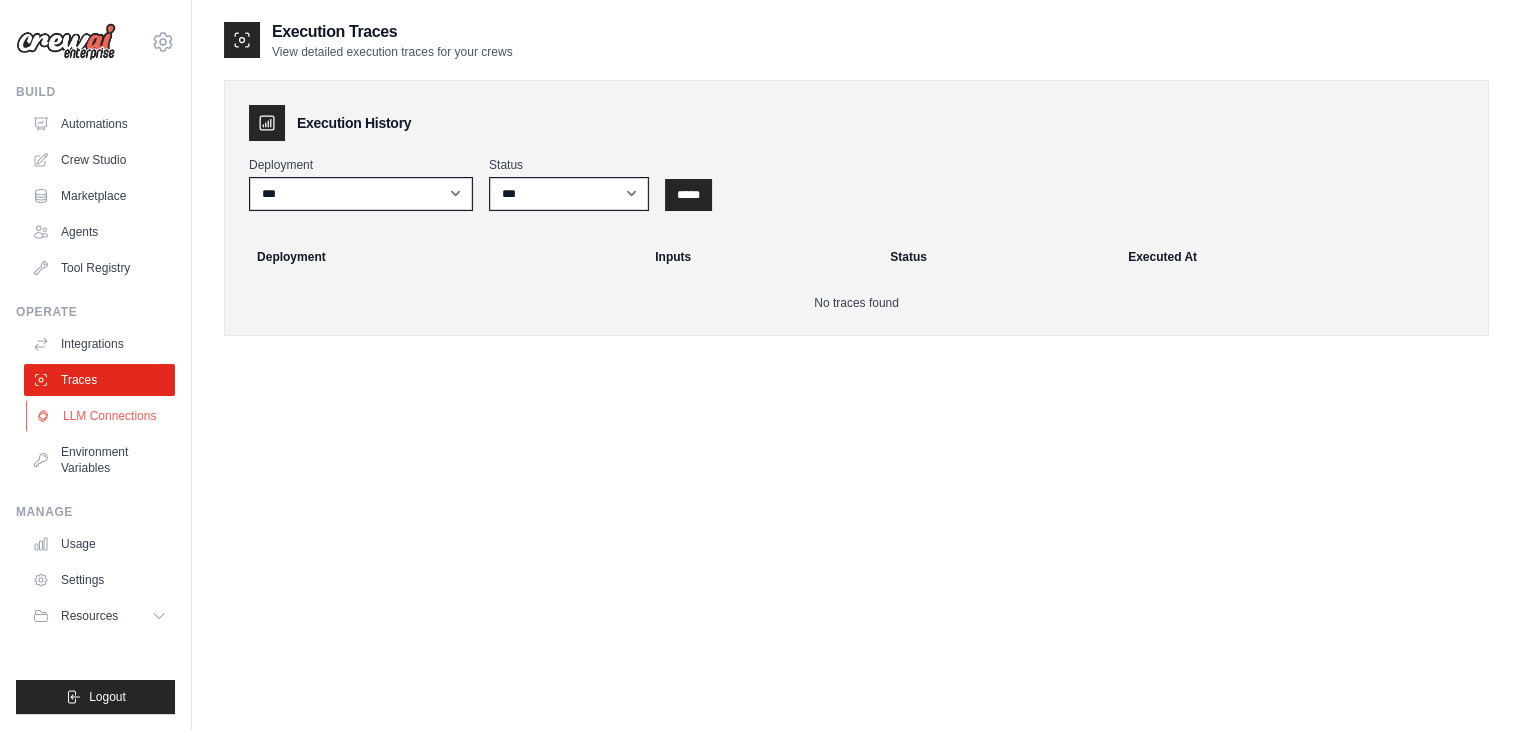 click on "LLM Connections" at bounding box center [101, 416] 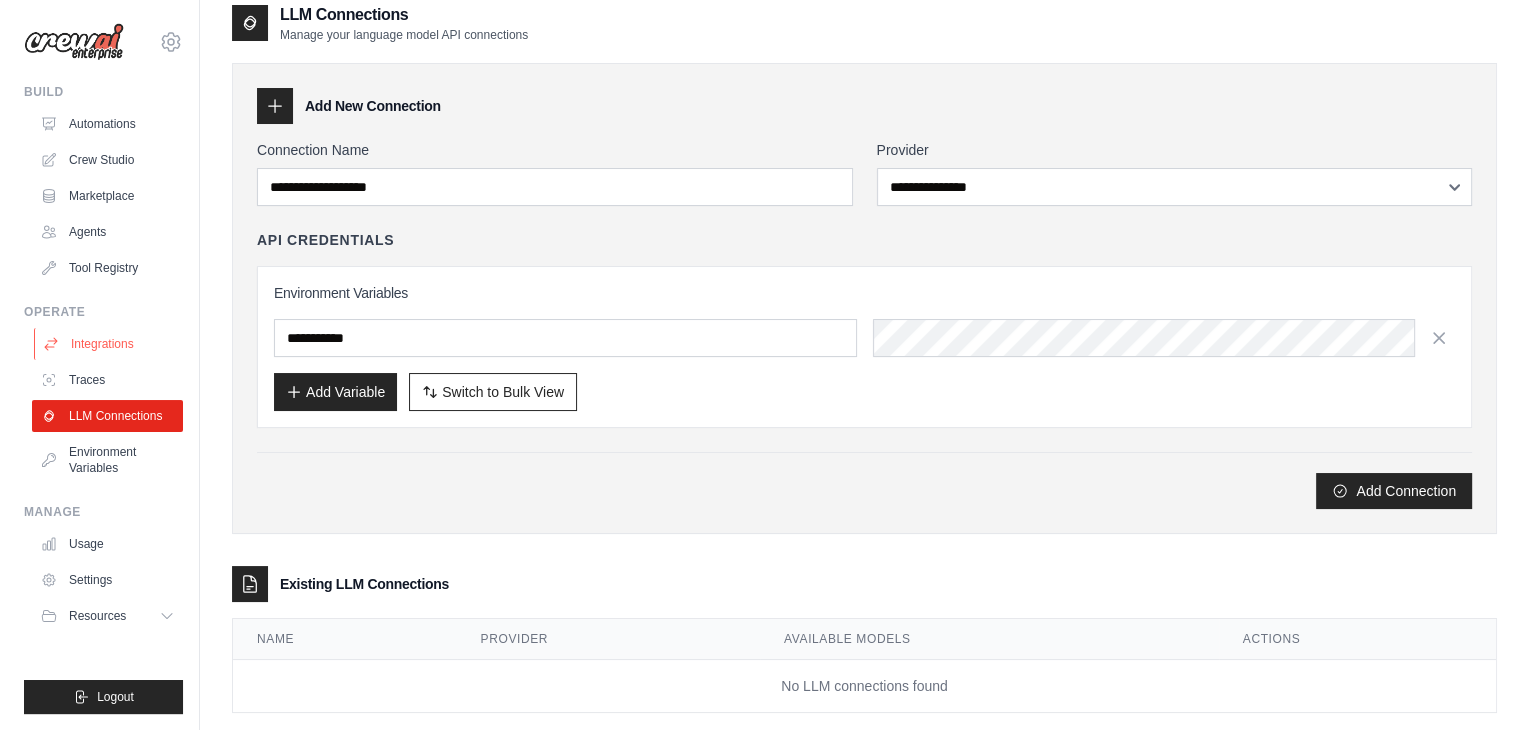 scroll, scrollTop: 0, scrollLeft: 0, axis: both 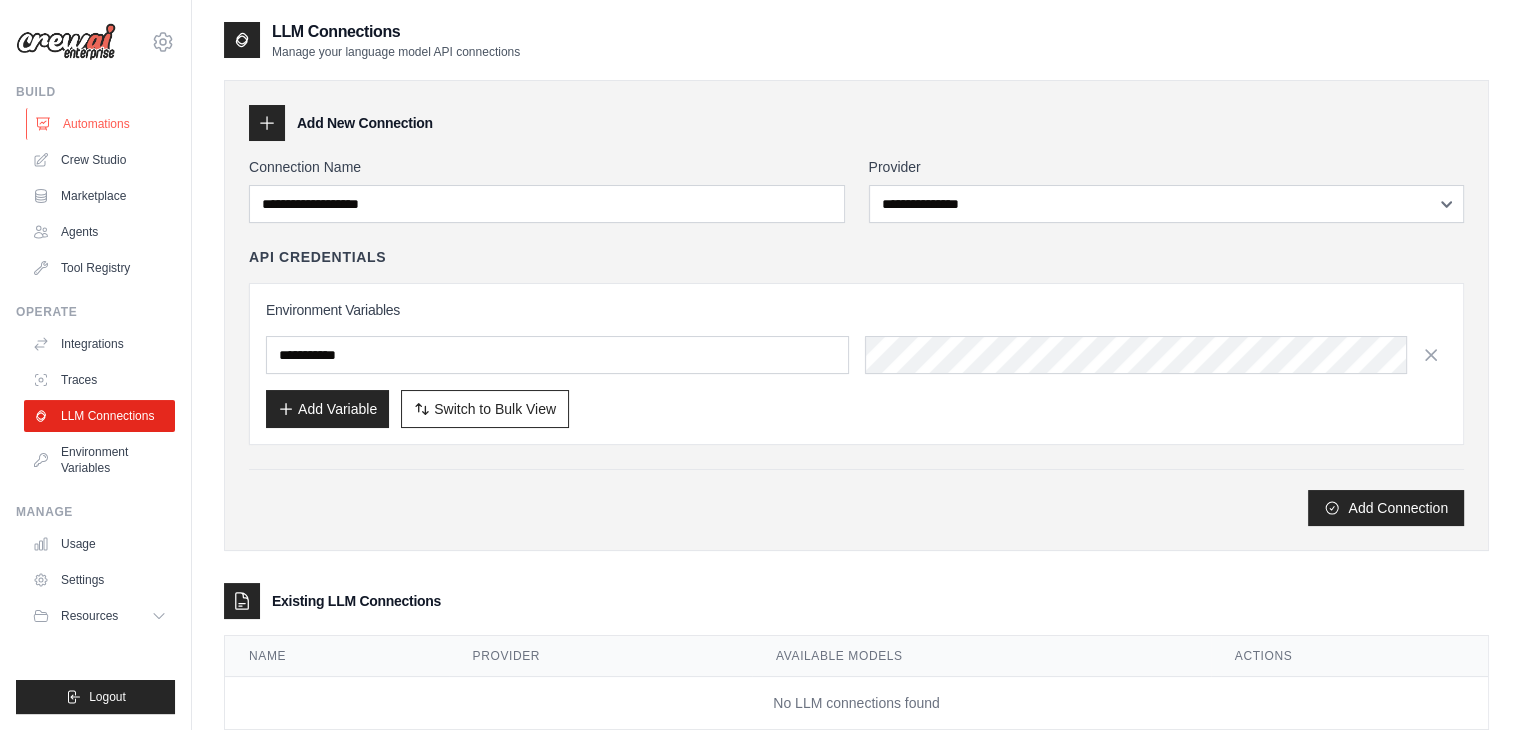 click on "Automations" at bounding box center [101, 124] 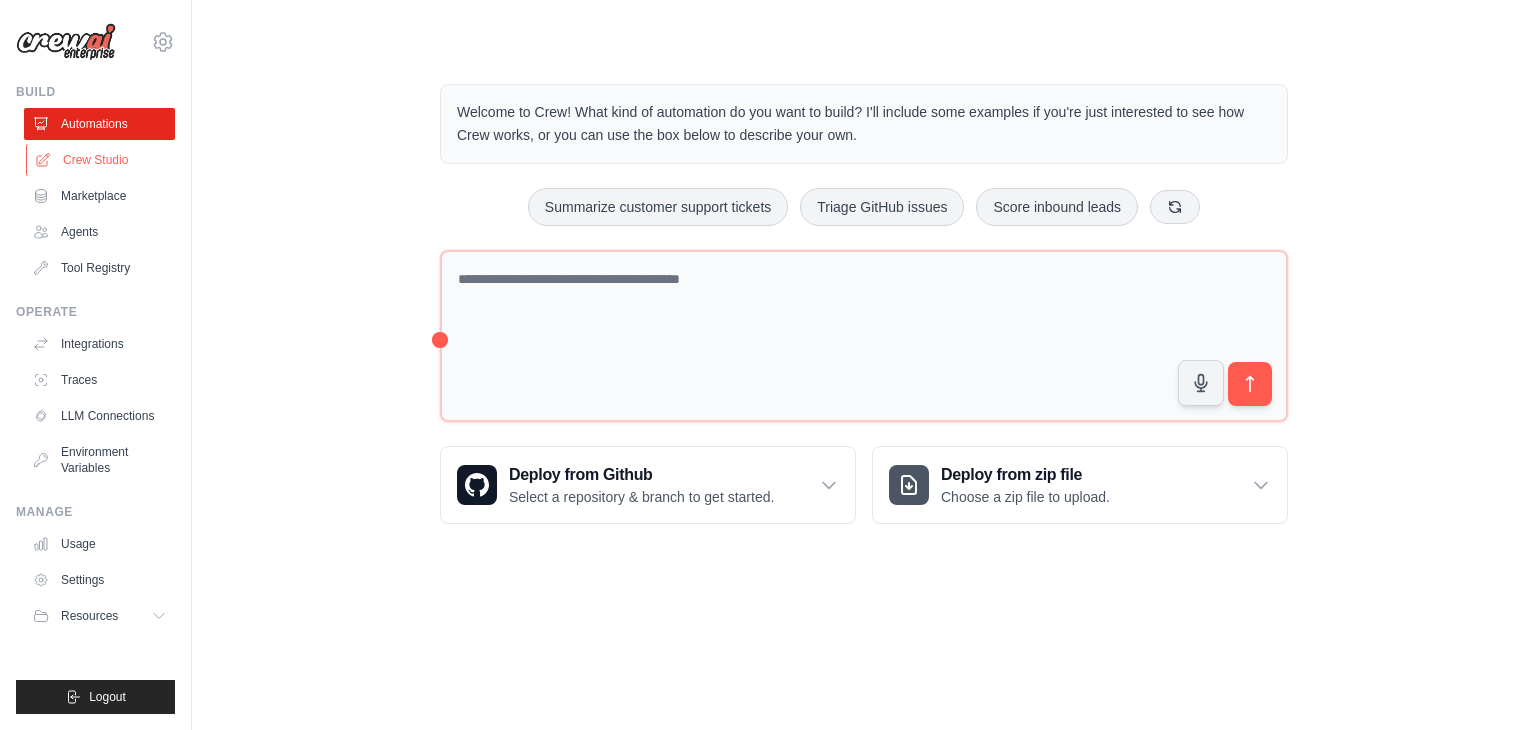 click on "Crew Studio" at bounding box center (101, 160) 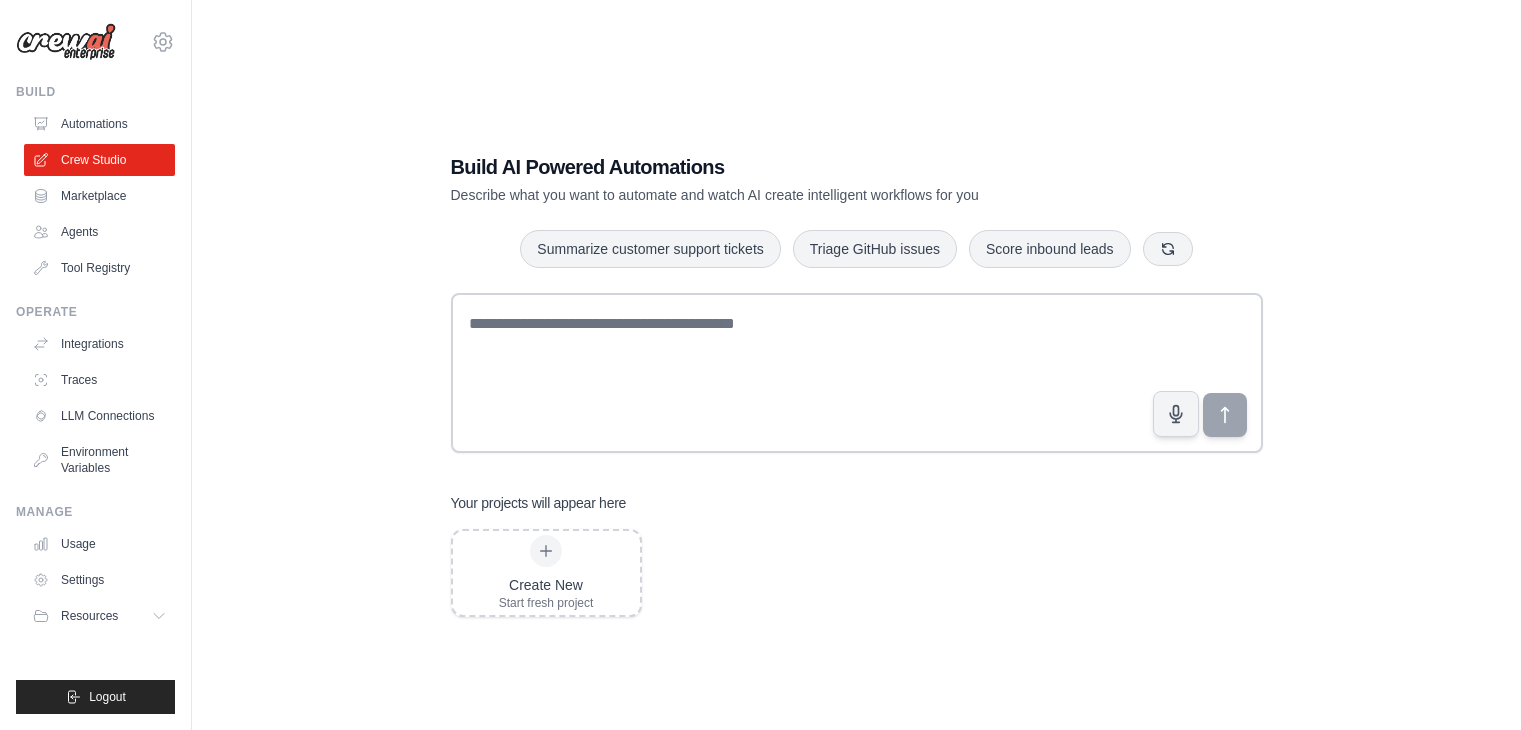 scroll, scrollTop: 0, scrollLeft: 0, axis: both 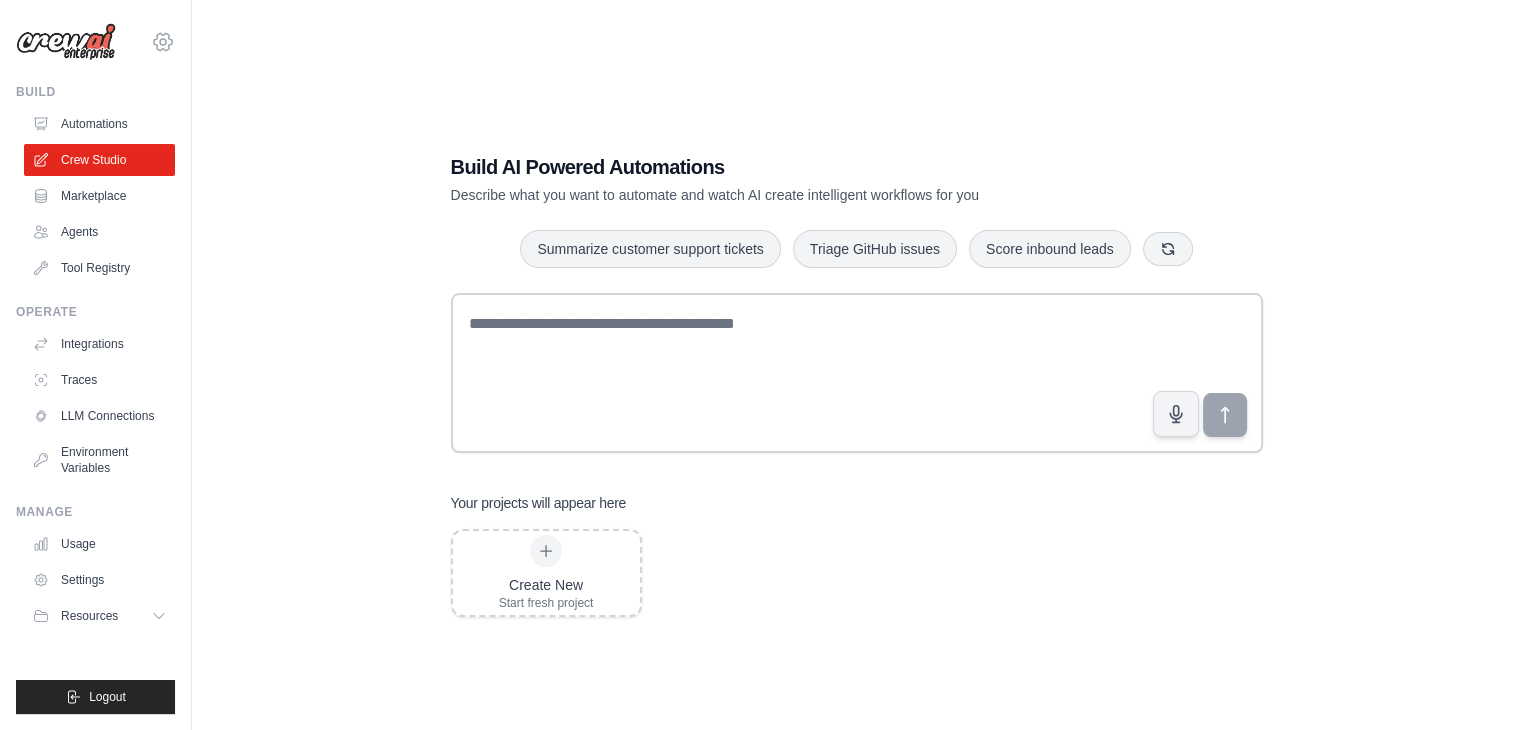 click 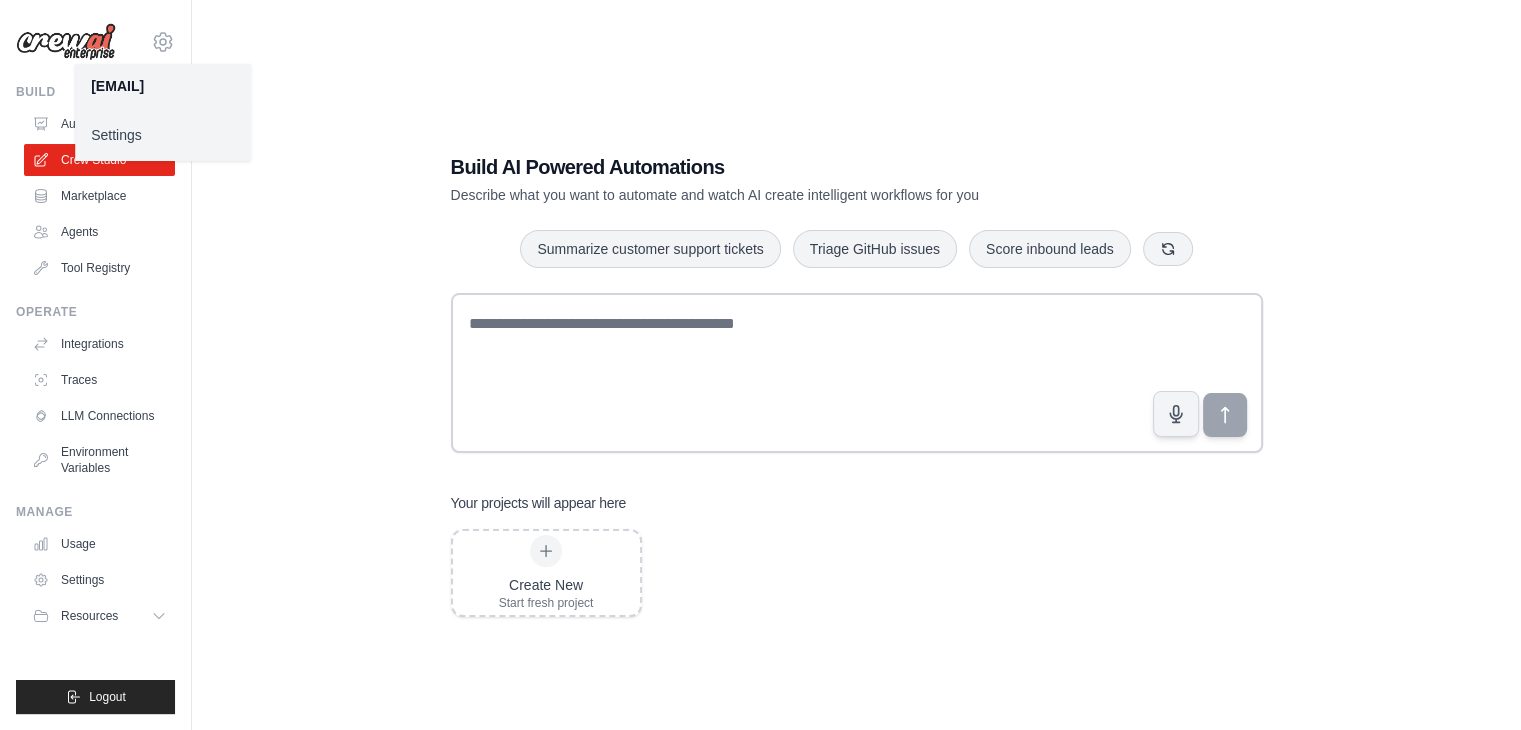 click on "Build AI Powered Automations Describe what you want to automate and watch AI create intelligent workflows for you Summarize customer support tickets Triage GitHub issues Score inbound leads Your projects will appear here Create New Start fresh project" at bounding box center (856, 385) 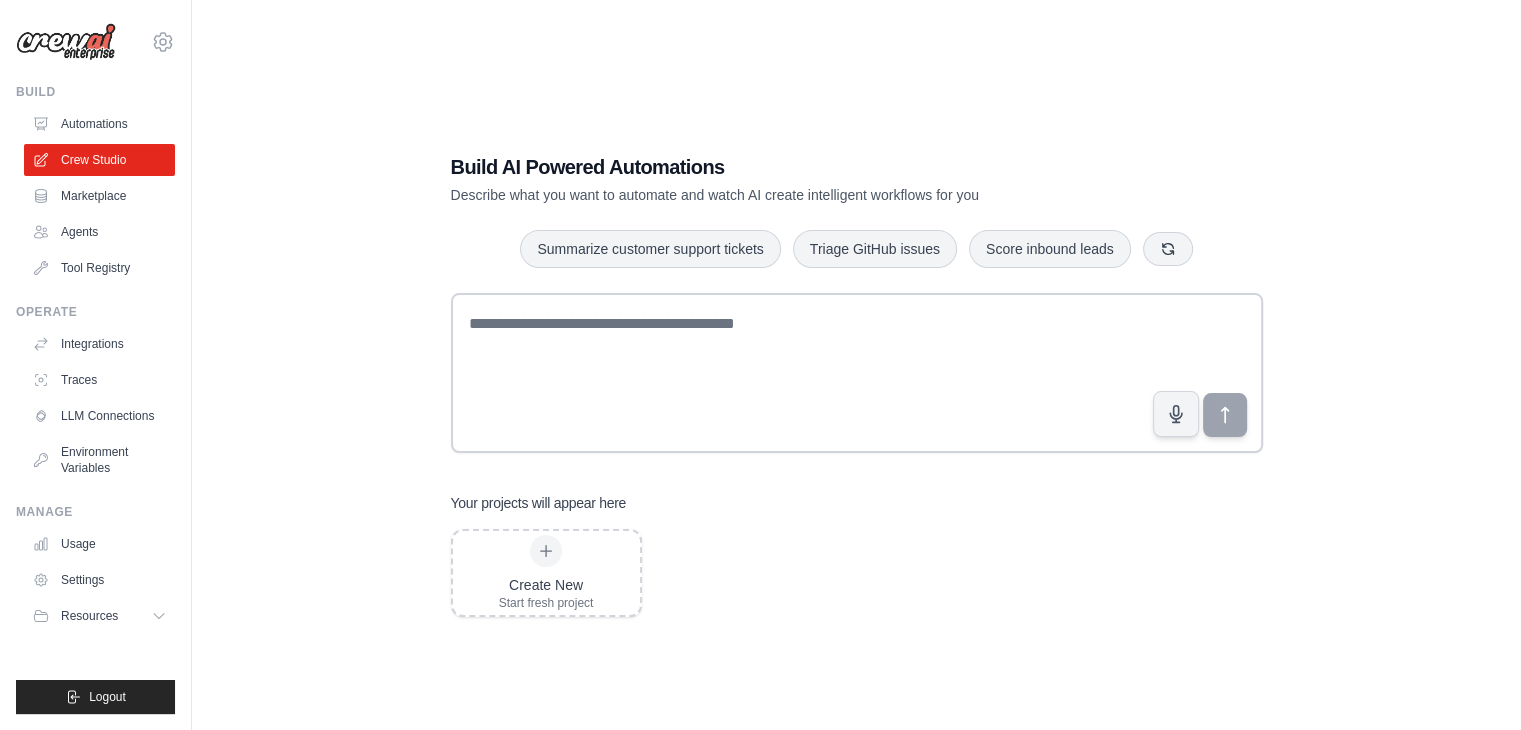 click on "dikanjck2@gmail.com
Settings" at bounding box center (95, 32) 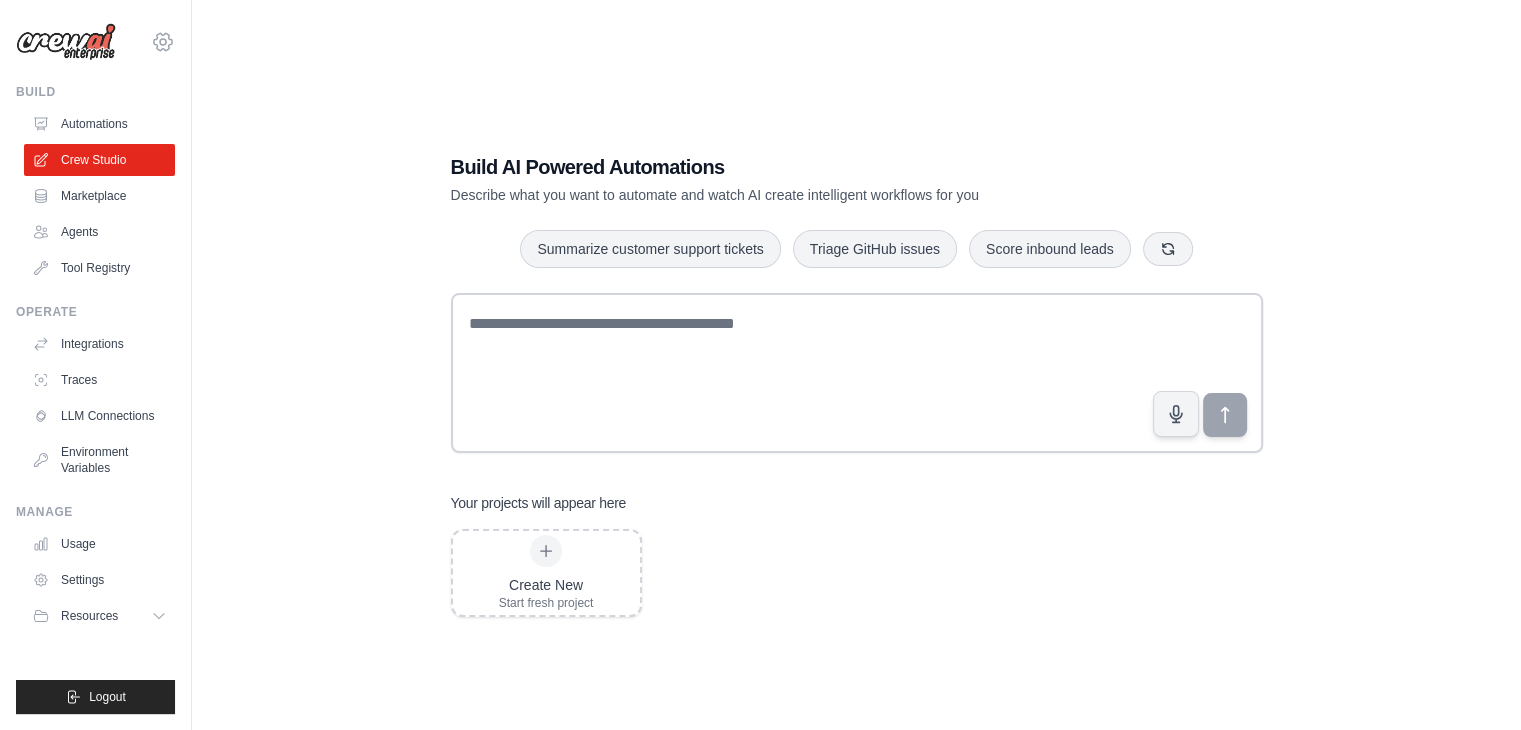 click 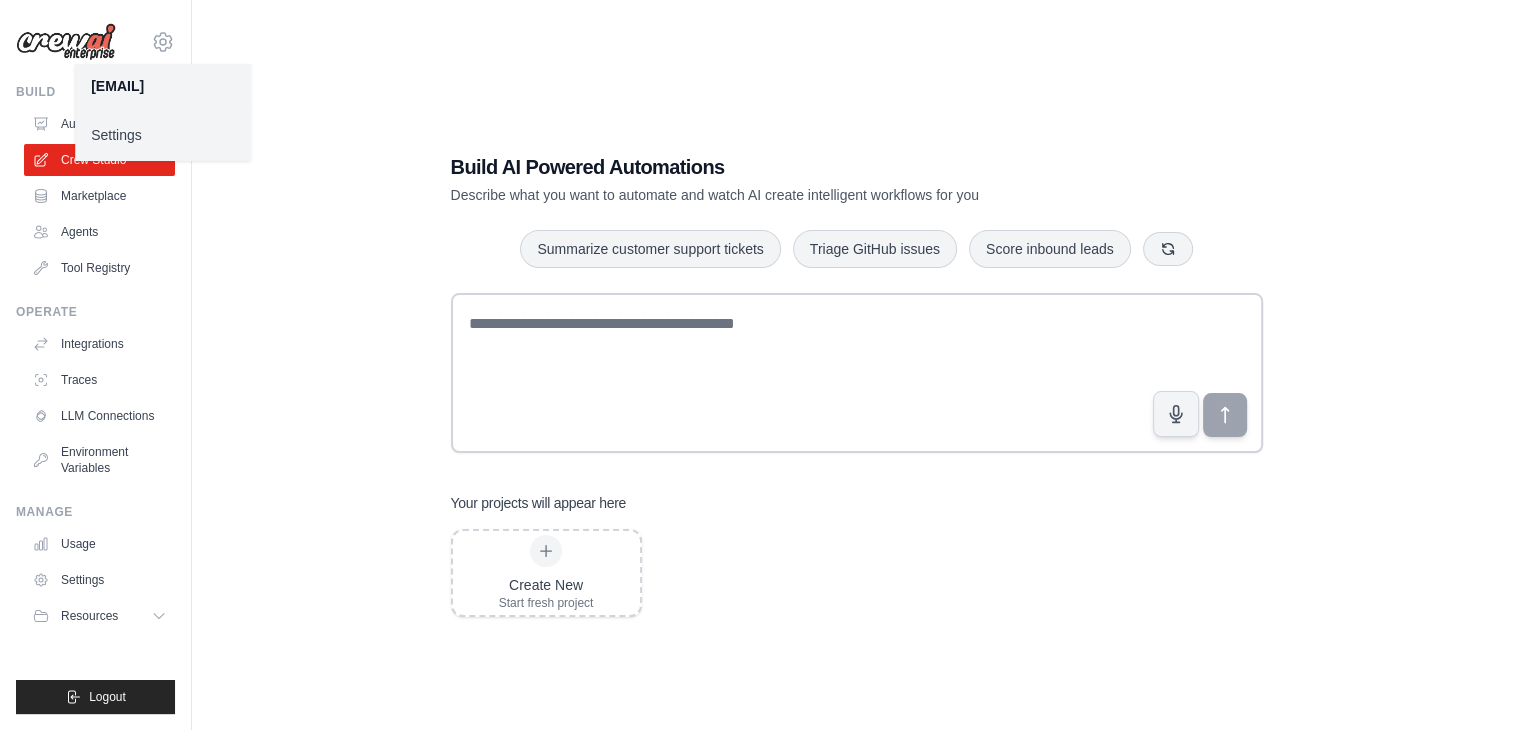 click on "Settings" at bounding box center (163, 135) 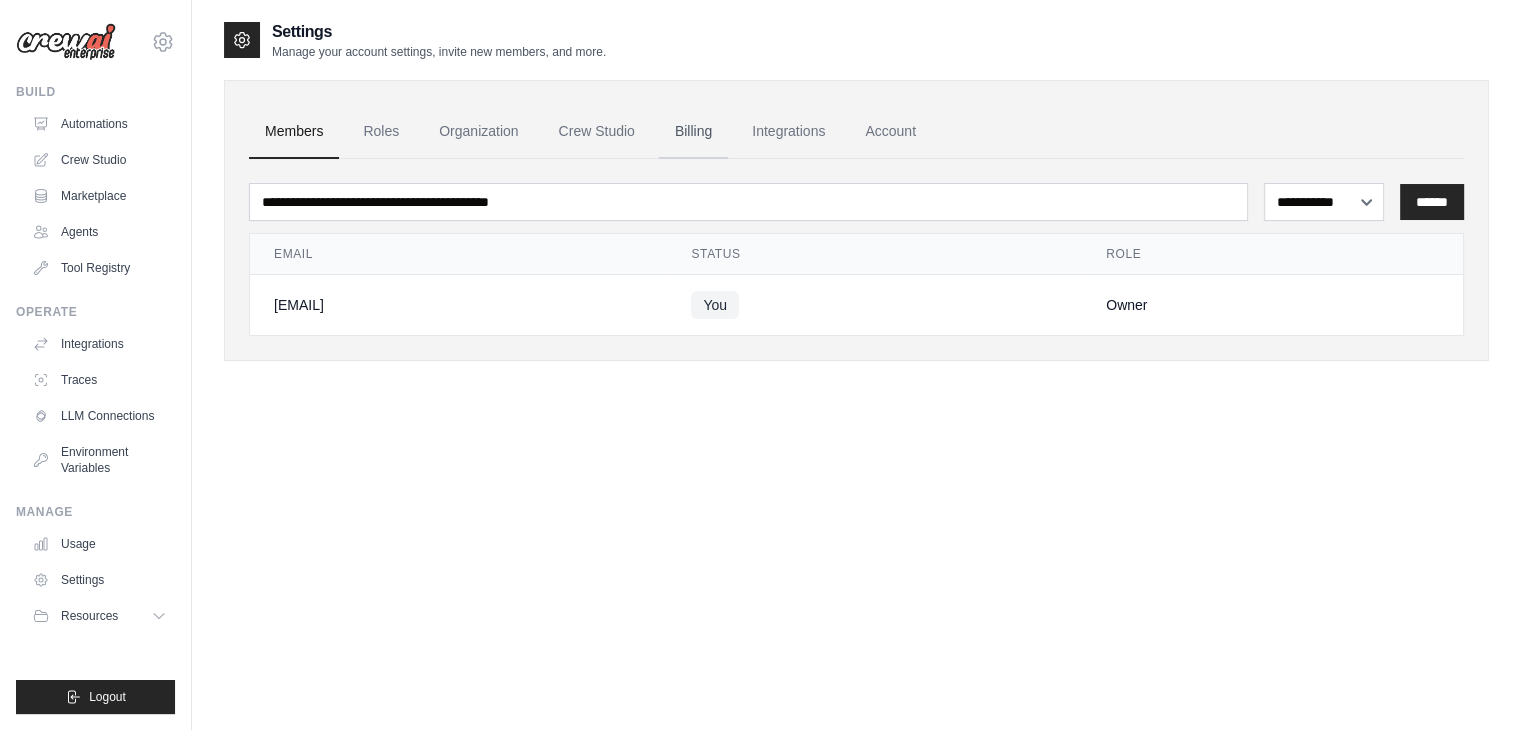 click on "Billing" at bounding box center (693, 132) 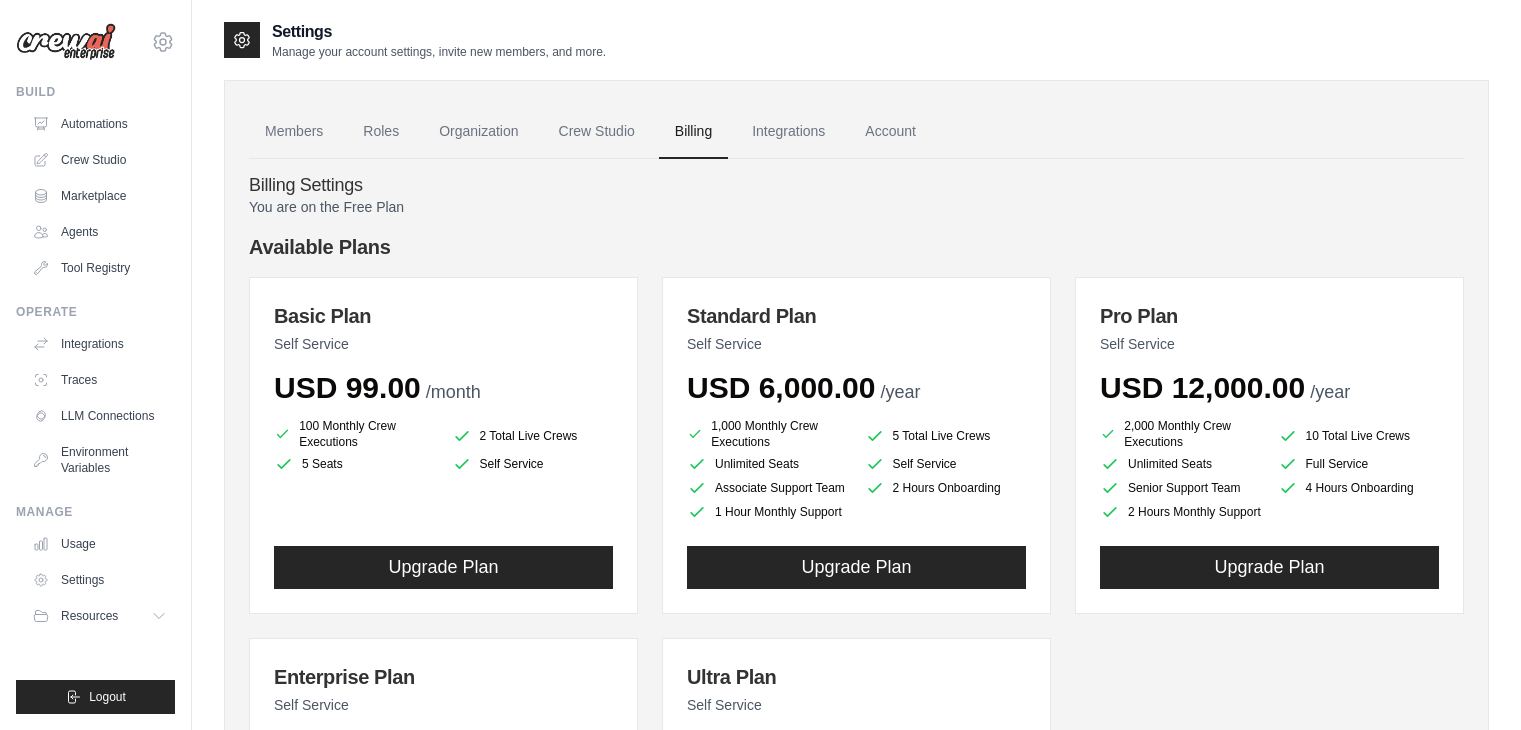 scroll, scrollTop: 0, scrollLeft: 0, axis: both 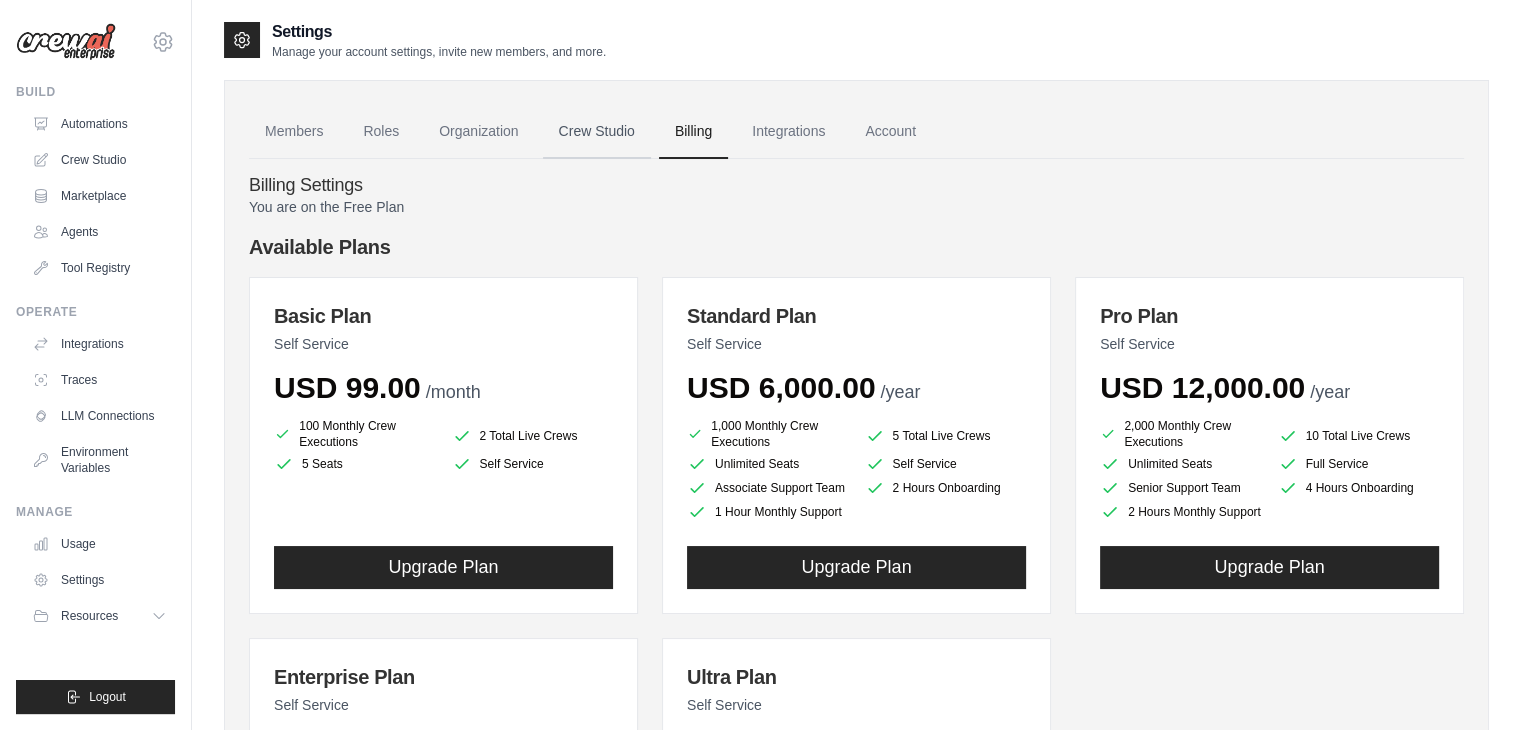 click on "Crew Studio" at bounding box center (597, 132) 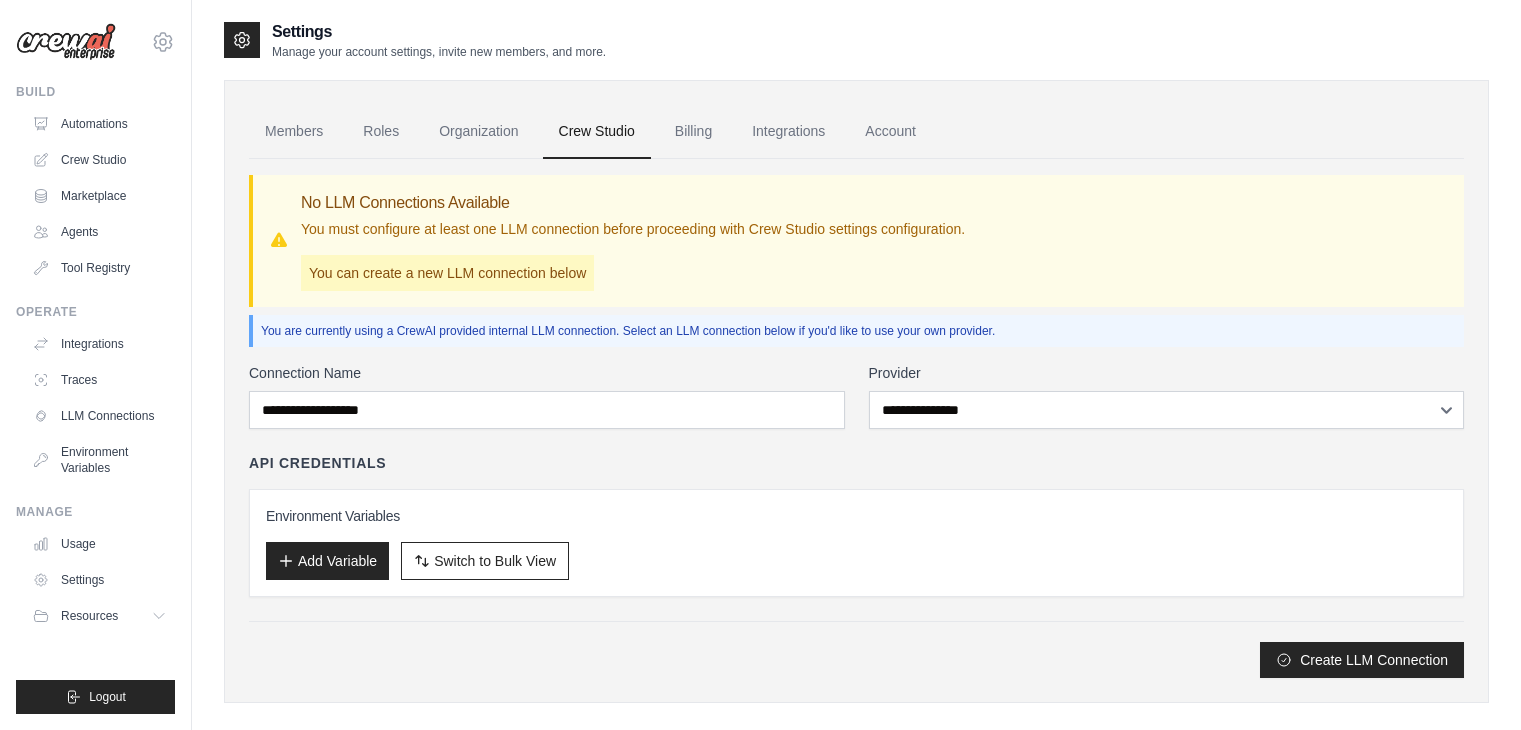 scroll, scrollTop: 0, scrollLeft: 0, axis: both 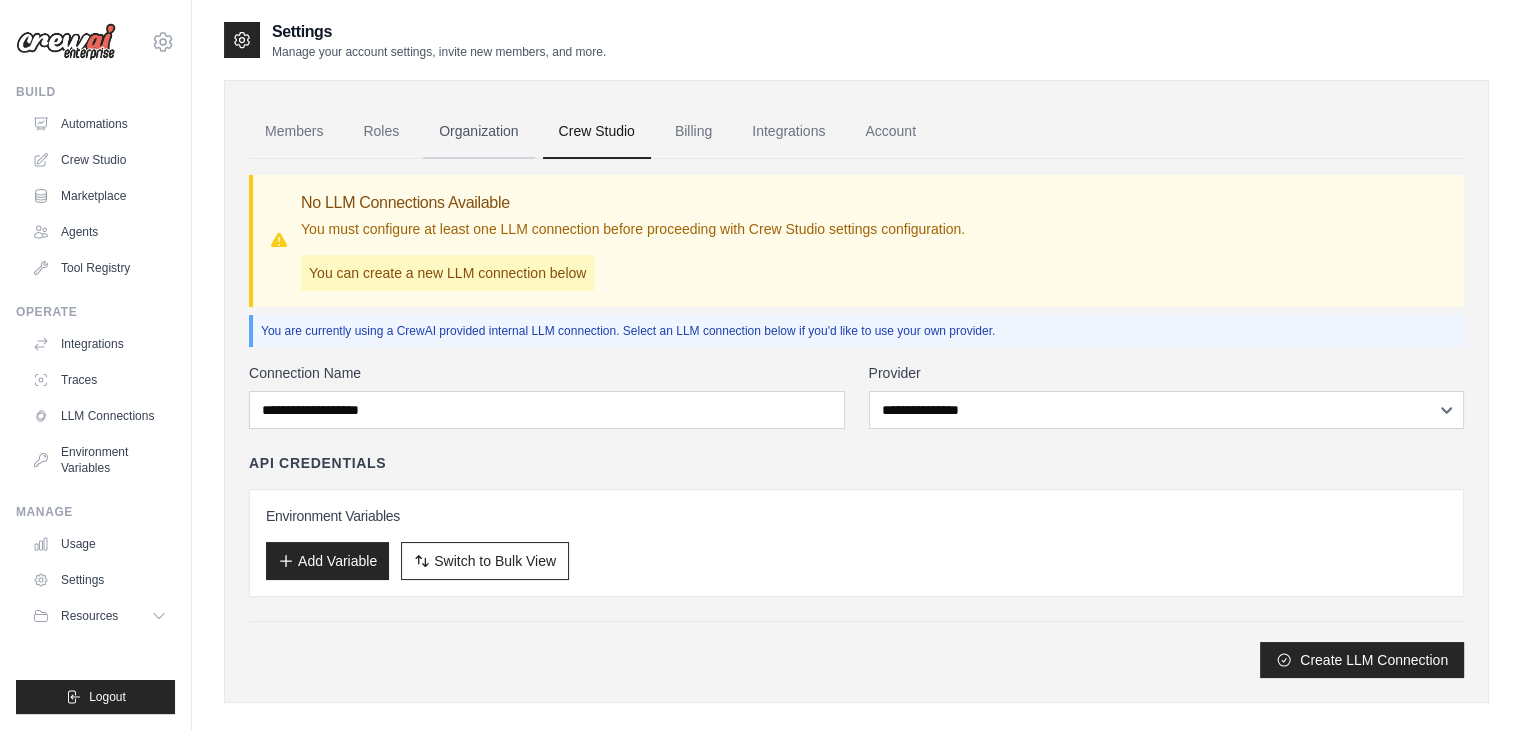 click on "Organization" at bounding box center [478, 132] 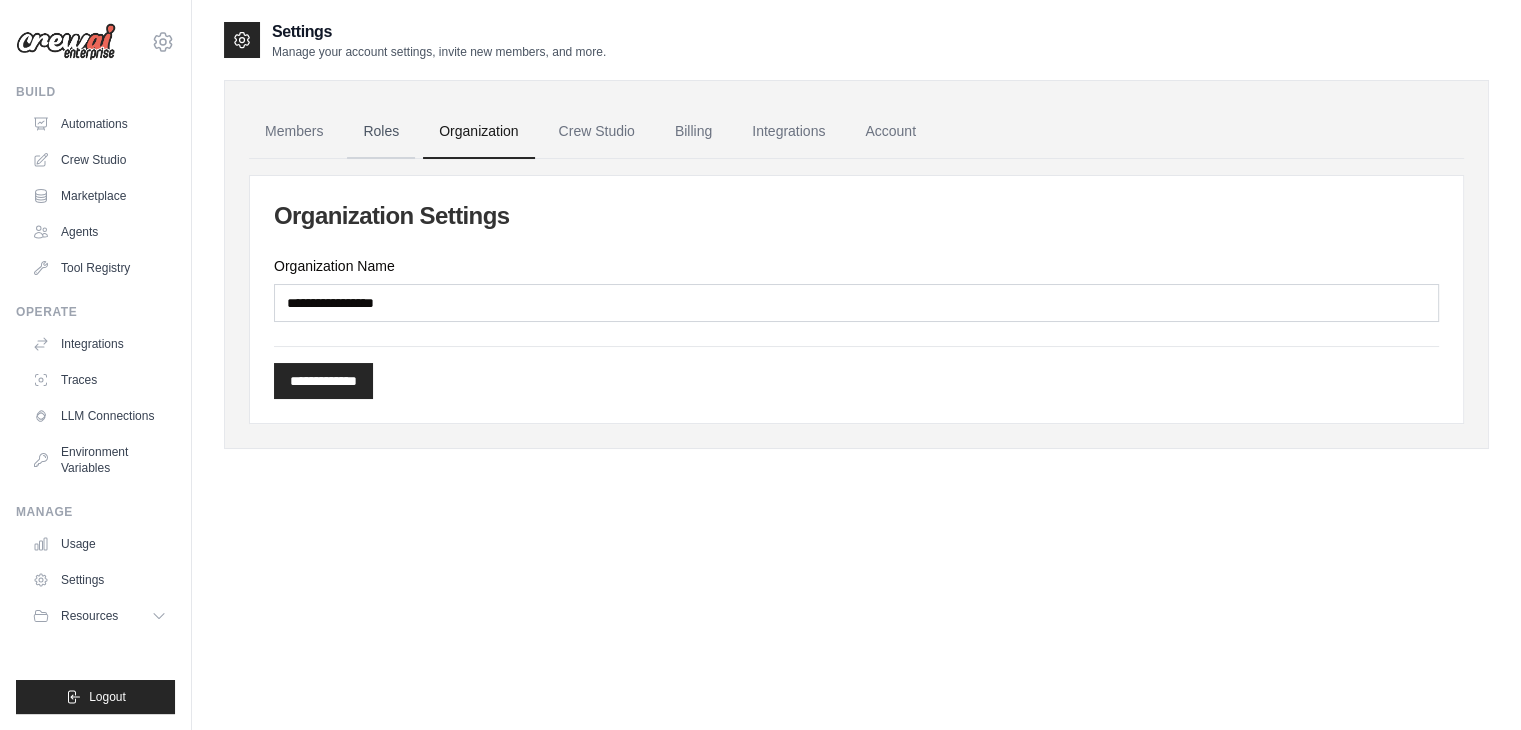 click on "Roles" at bounding box center [381, 132] 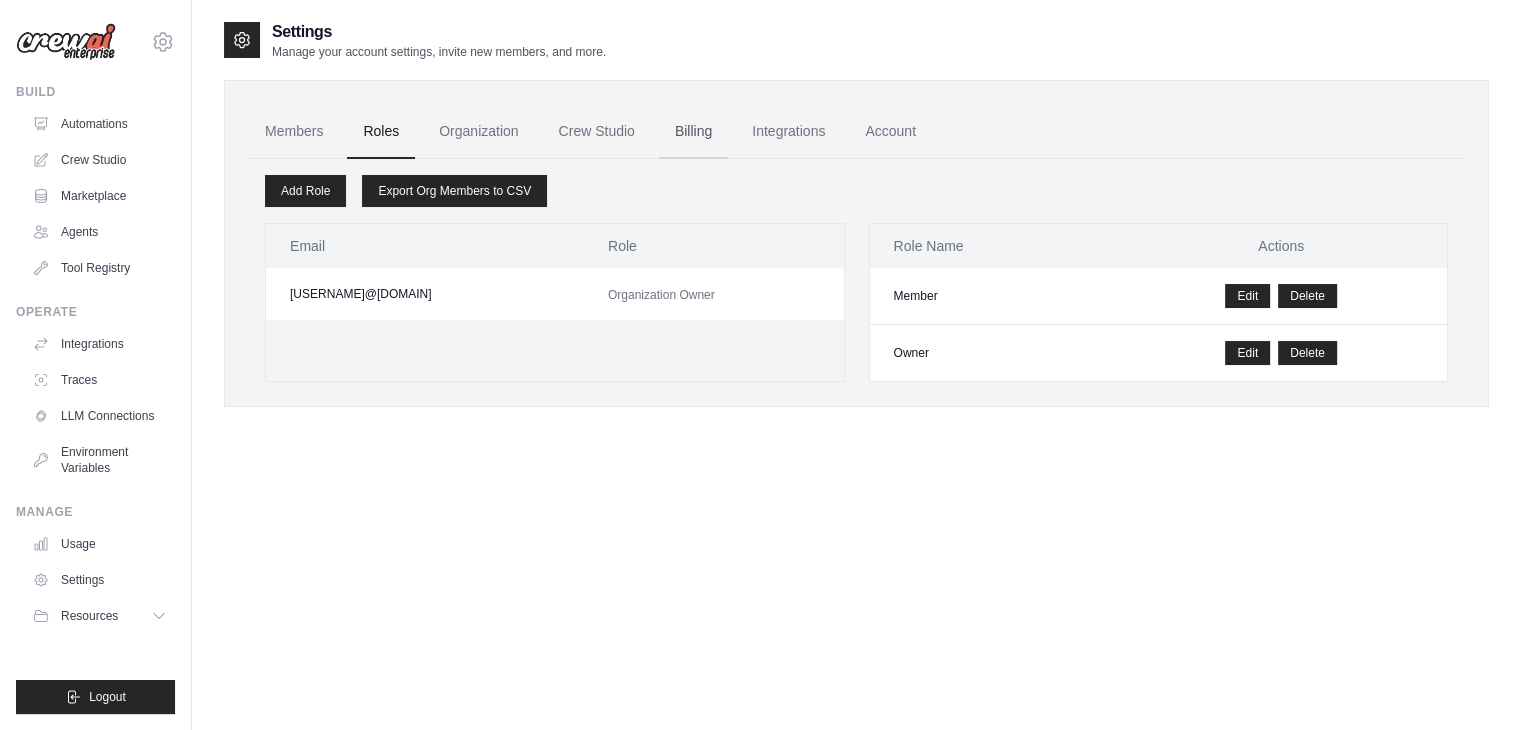 click on "Billing" at bounding box center (693, 132) 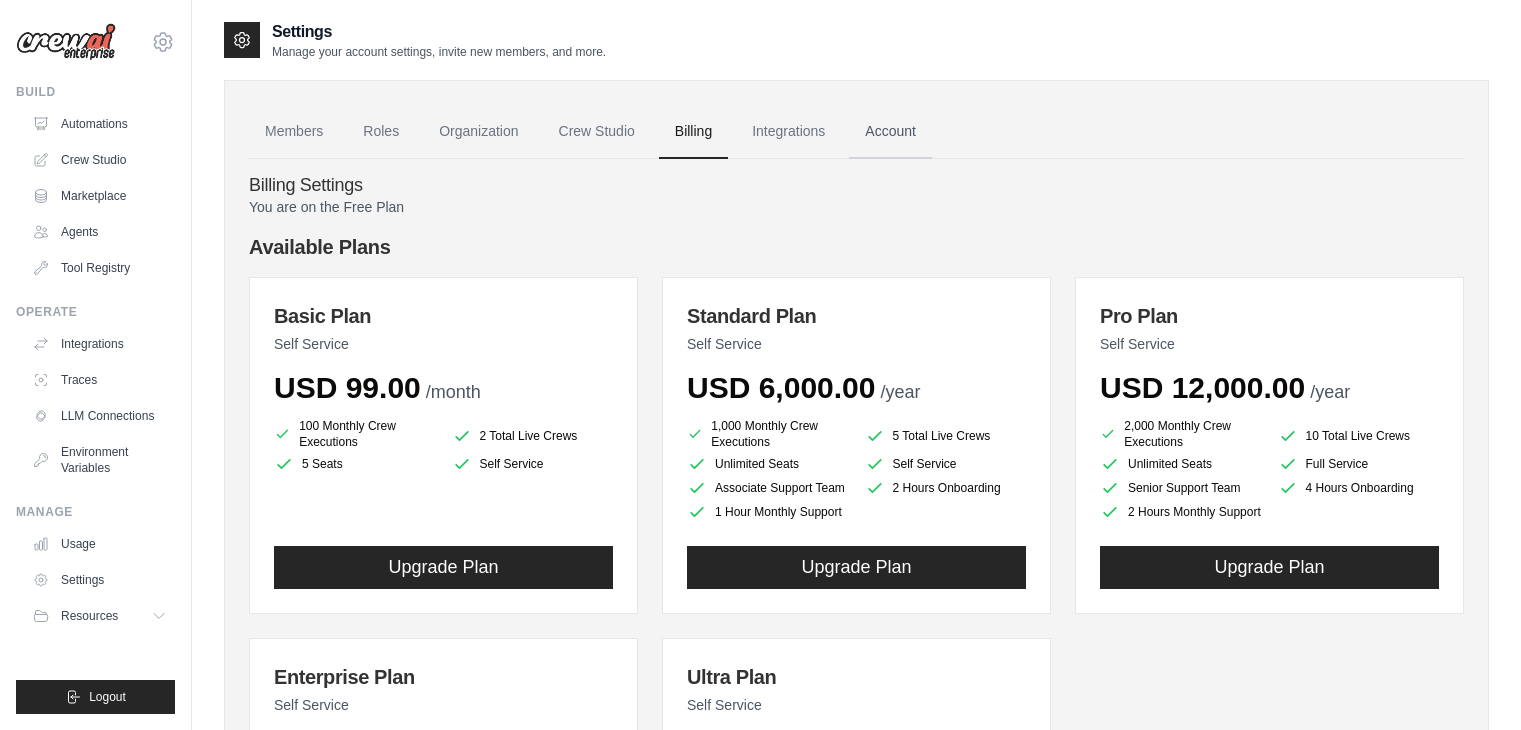 scroll, scrollTop: 0, scrollLeft: 0, axis: both 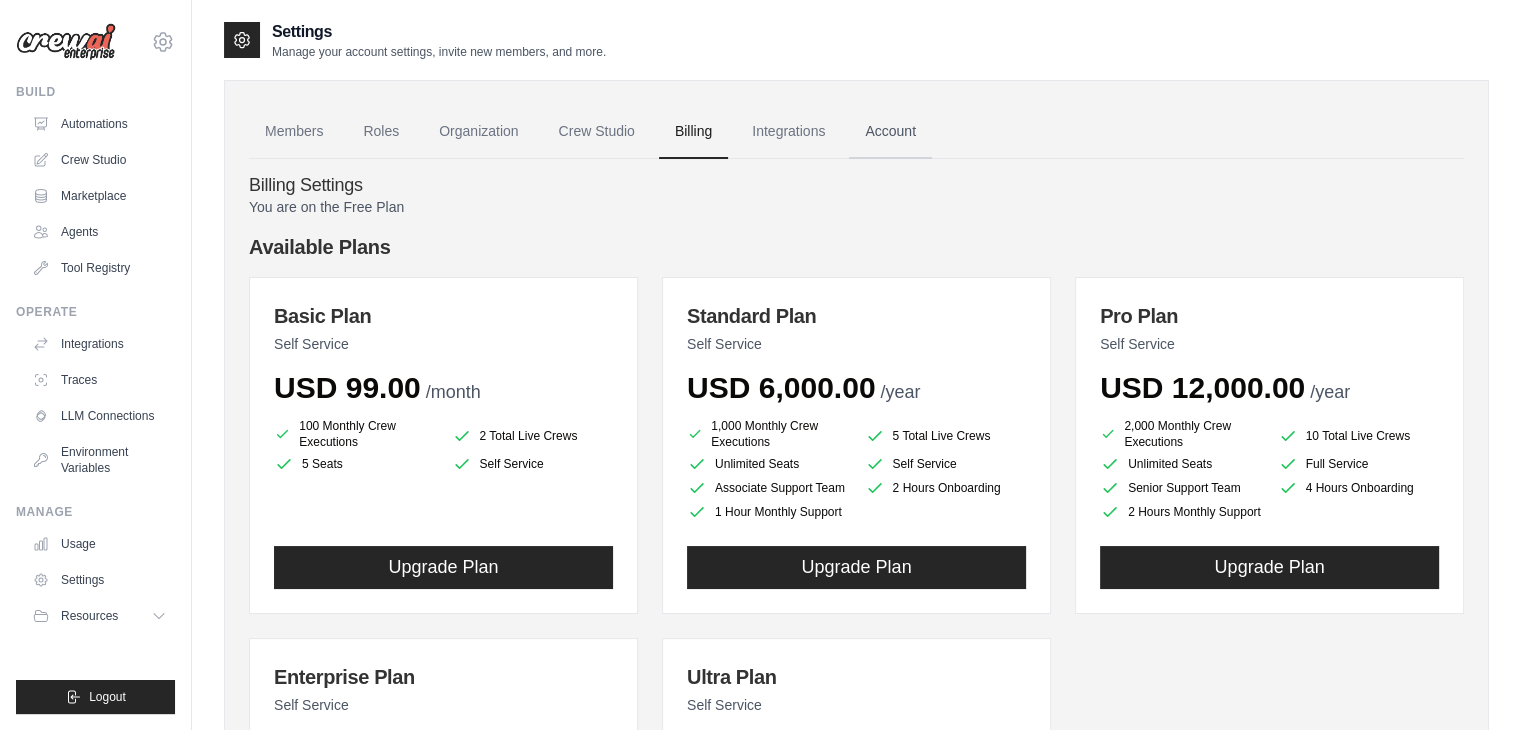 click on "Account" at bounding box center [890, 132] 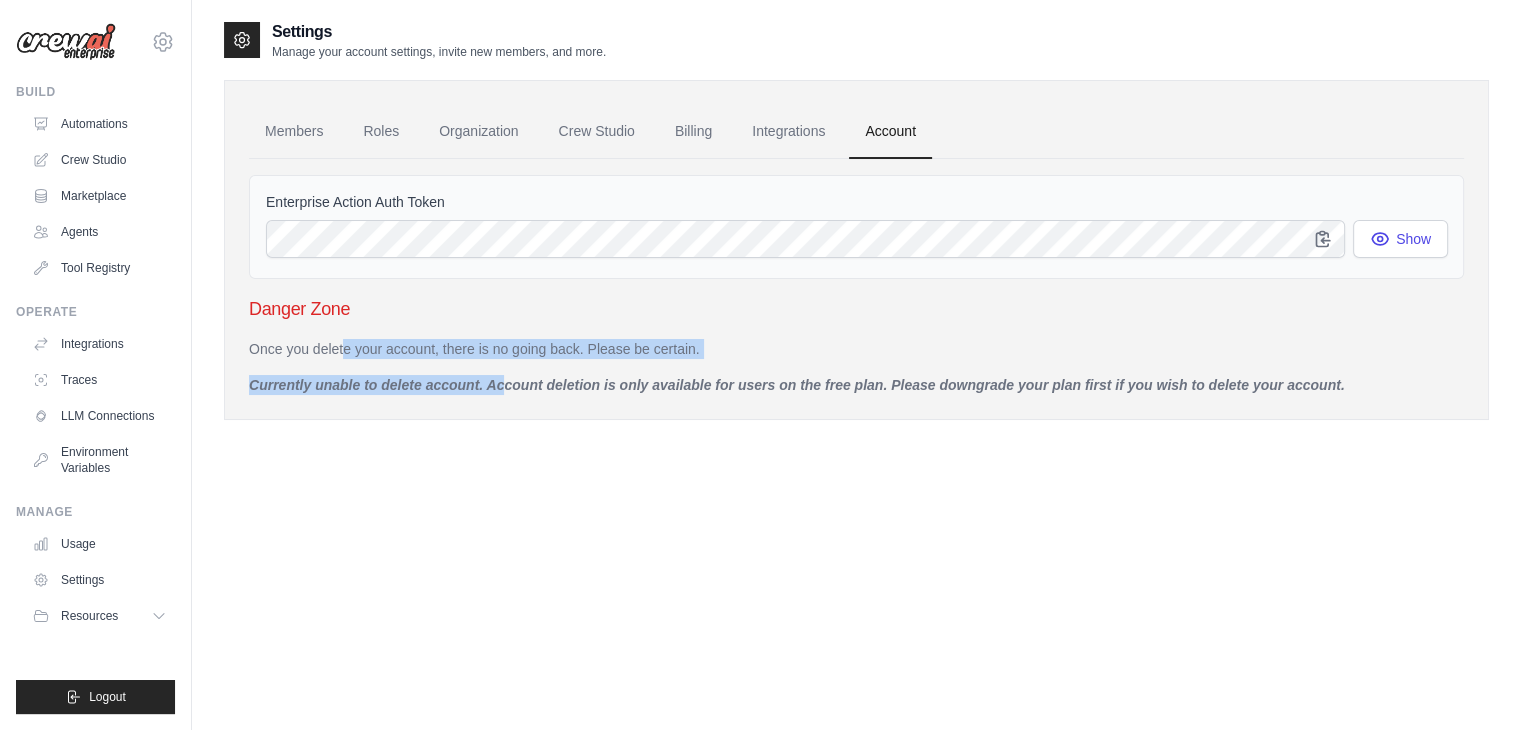 drag, startPoint x: 285, startPoint y: 349, endPoint x: 427, endPoint y: 365, distance: 142.89856 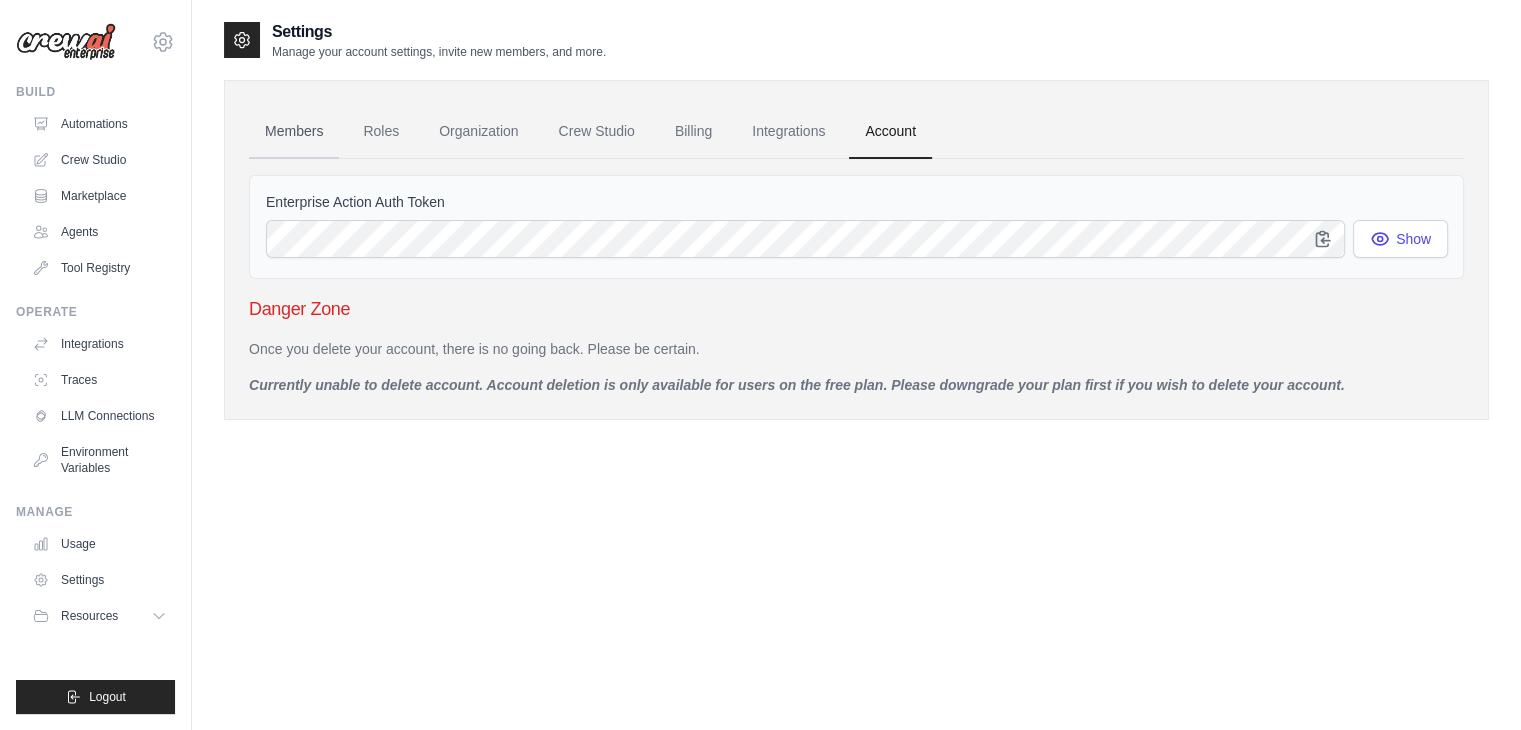 click on "Members" at bounding box center [294, 132] 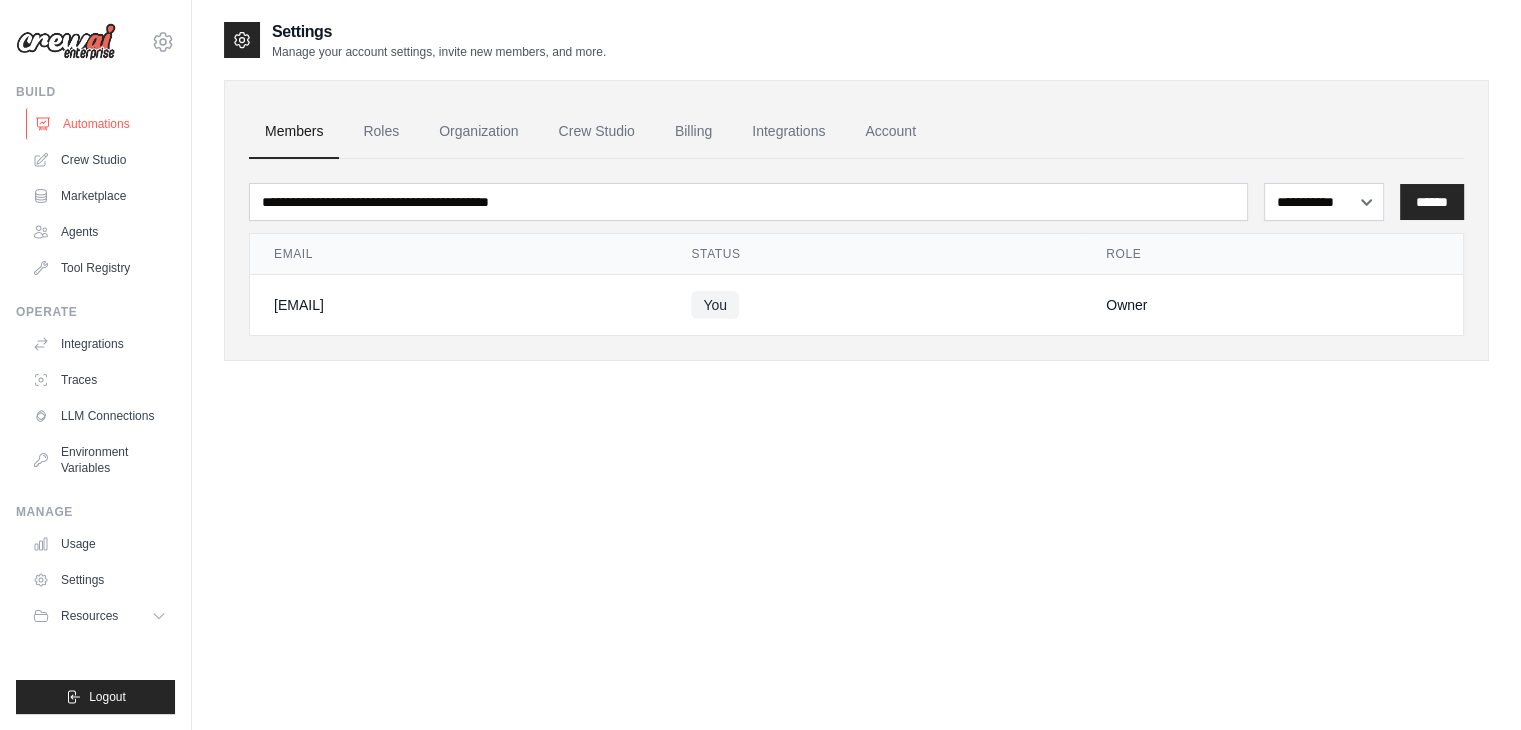 click on "Automations" at bounding box center (101, 124) 